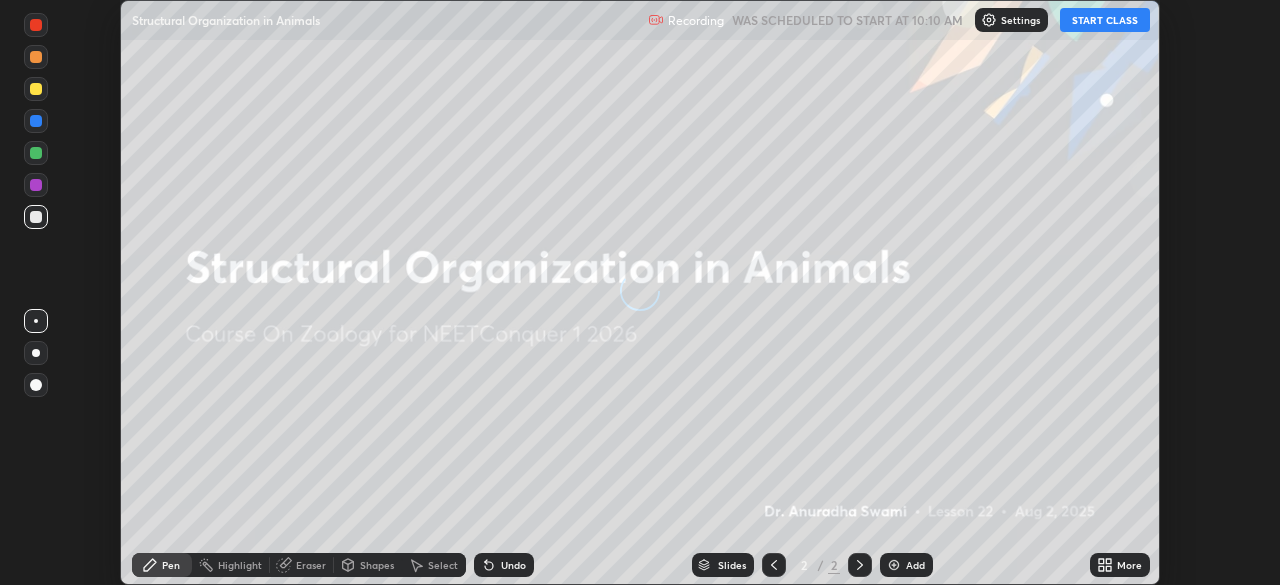 scroll, scrollTop: 0, scrollLeft: 0, axis: both 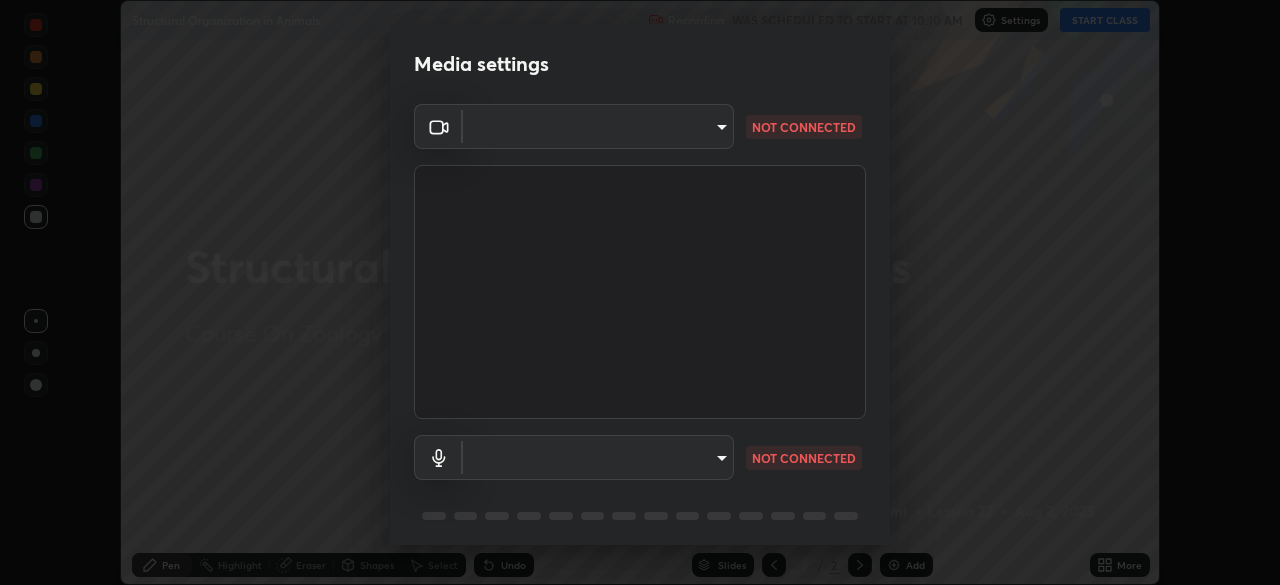 type on "[HASH]" 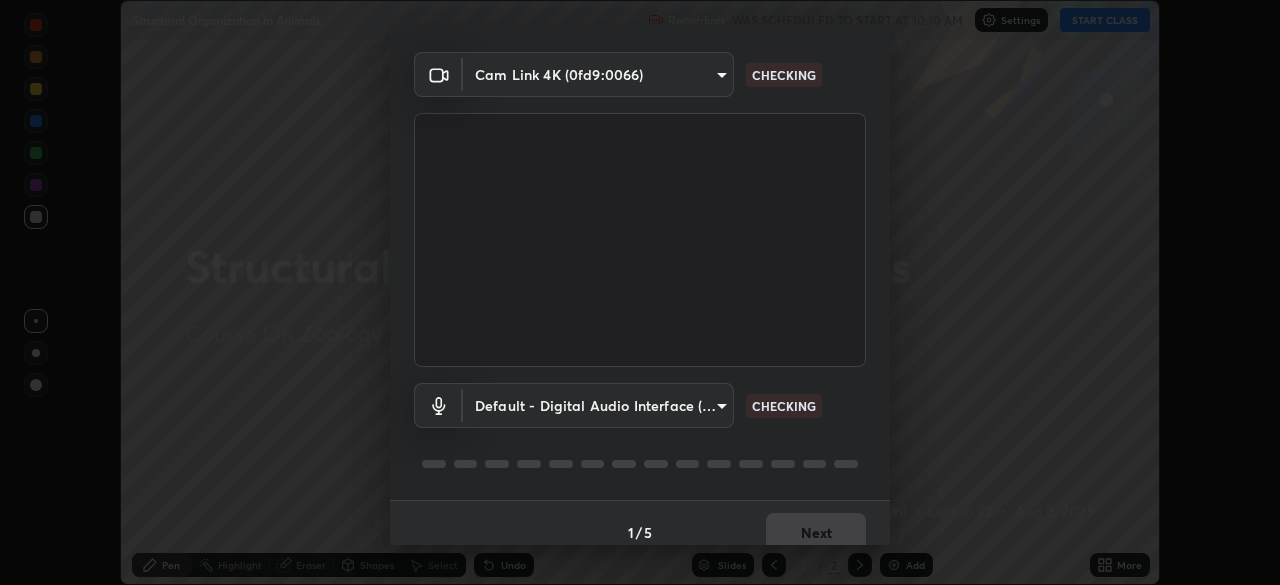 scroll, scrollTop: 71, scrollLeft: 0, axis: vertical 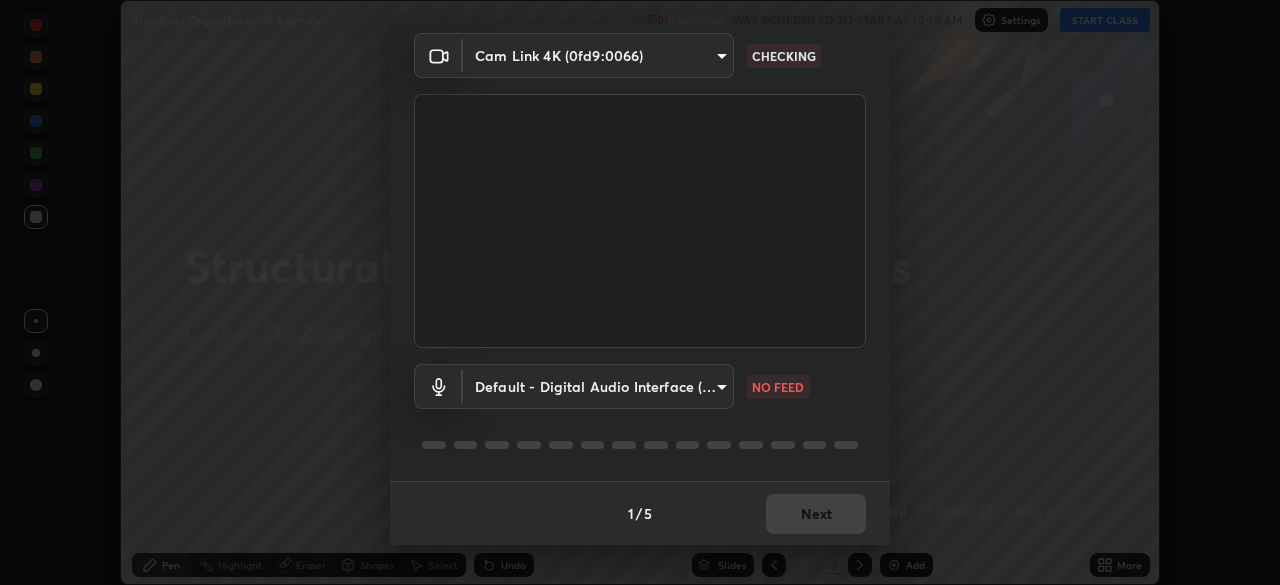 click on "Erase all Structural Organization in Animals Recording WAS SCHEDULED TO START AT  10:10 AM Settings START CLASS Setting up your live class Structural Organization in Animals • L22 of Course On Zoology for NEETConquer 1 2026 [NAME] Pen Highlight Eraser Shapes Select Undo Slides 2 / 2 Add More No doubts shared Encourage your learners to ask a doubt for better clarity Report an issue Reason for reporting Buffering Chat not working Audio - Video sync issue Educator video quality low ​ Attach an image Report Media settings Cam Link 4K (0fd9:0066) [HASH] CHECKING Default - Digital Audio Interface (2- Cam Link 4K) default NO FEED 1 / 5 Next" at bounding box center [640, 292] 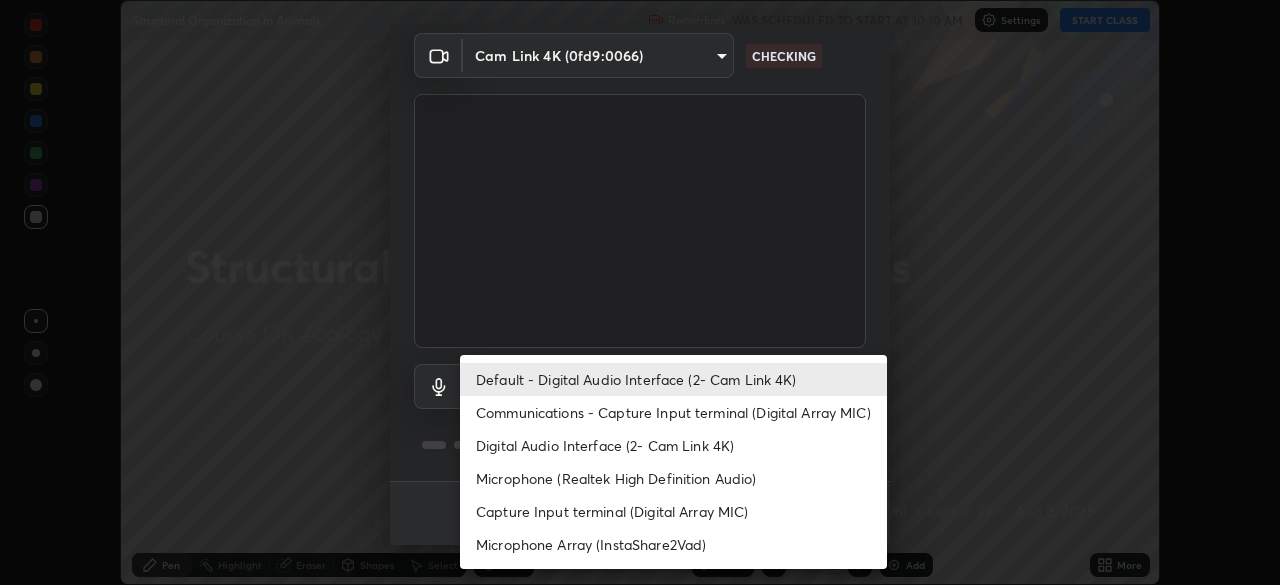 click on "Default - Digital Audio Interface (2- Cam Link 4K)" at bounding box center [673, 379] 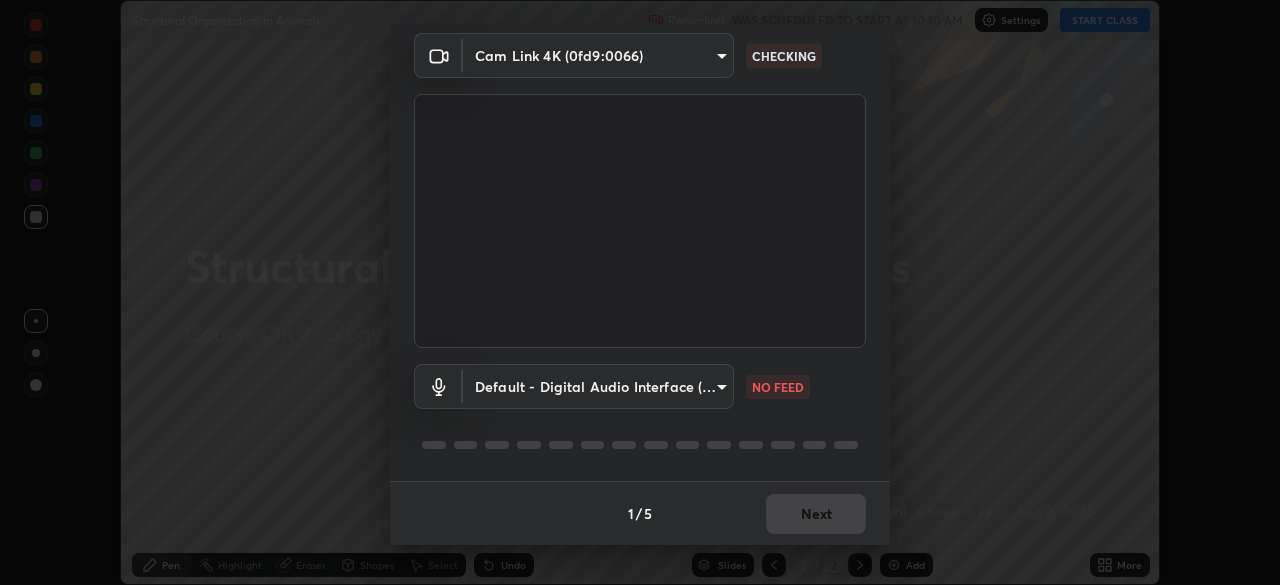 click on "Erase all Structural Organization in Animals Recording WAS SCHEDULED TO START AT  10:10 AM Settings START CLASS Setting up your live class Structural Organization in Animals • L22 of Course On Zoology for NEETConquer 1 2026 [NAME] Pen Highlight Eraser Shapes Select Undo Slides 2 / 2 Add More No doubts shared Encourage your learners to ask a doubt for better clarity Report an issue Reason for reporting Buffering Chat not working Audio - Video sync issue Educator video quality low ​ Attach an image Report Media settings Cam Link 4K (0fd9:0066) [HASH] CHECKING Default - Digital Audio Interface (2- Cam Link 4K) default NO FEED 1 / 5 Next" at bounding box center [640, 292] 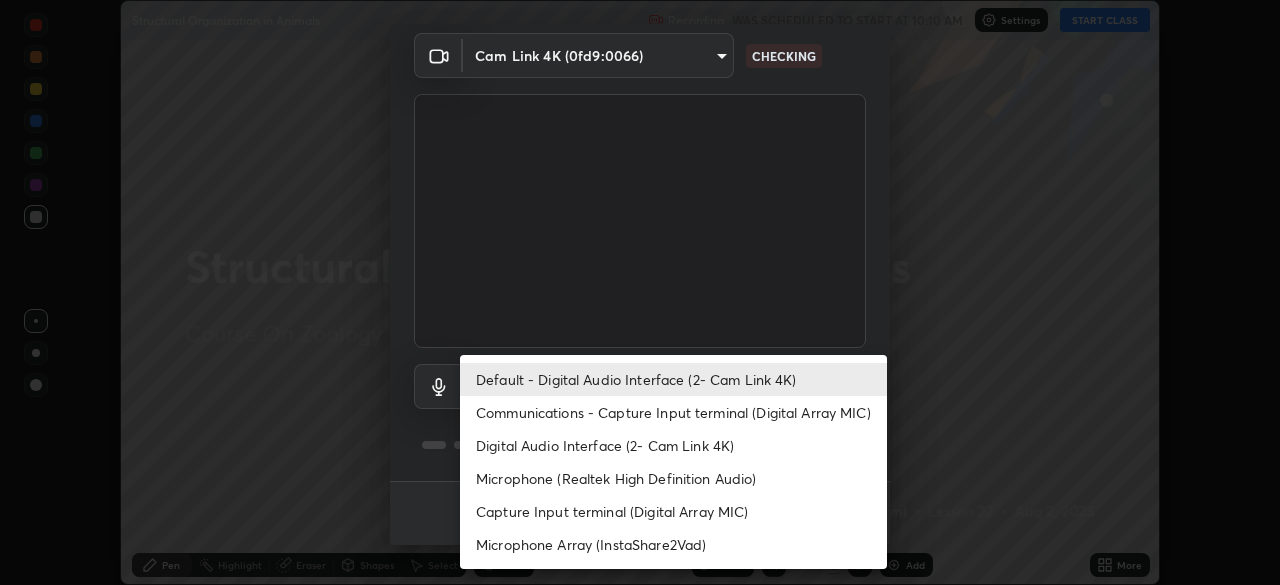 click on "Microphone Array (InstaShare2Vad)" at bounding box center (673, 544) 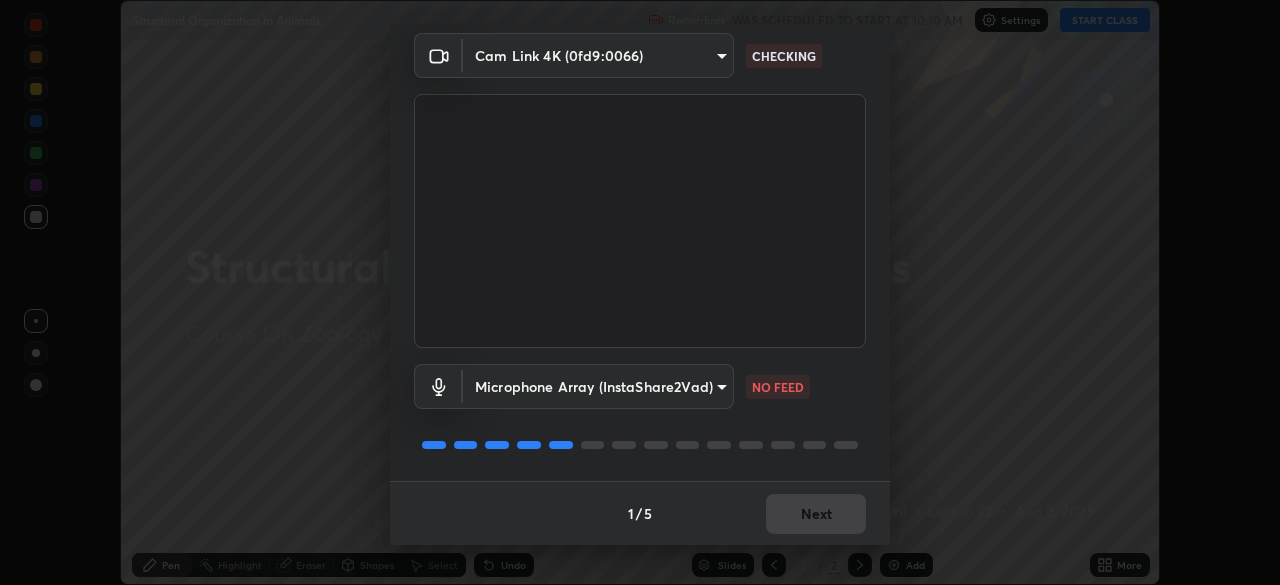 click on "Erase all Structural Organization in Animals Recording WAS SCHEDULED TO START AT  10:10 AM Settings START CLASS Setting up your live class Structural Organization in Animals • L22 of Course On Zoology for NEETConquer 1 2026 [NAME] Pen Highlight Eraser Shapes Select Undo Slides 2 / 2 Add More No doubts shared Encourage your learners to ask a doubt for better clarity Report an issue Reason for reporting Buffering Chat not working Audio - Video sync issue Educator video quality low ​ Attach an image Report Media settings Cam Link 4K (0fd9:0066) [HASH] CHECKING Microphone Array (InstaShare2Vad) [HASH] NO FEED 1 / 5 Next" at bounding box center (640, 292) 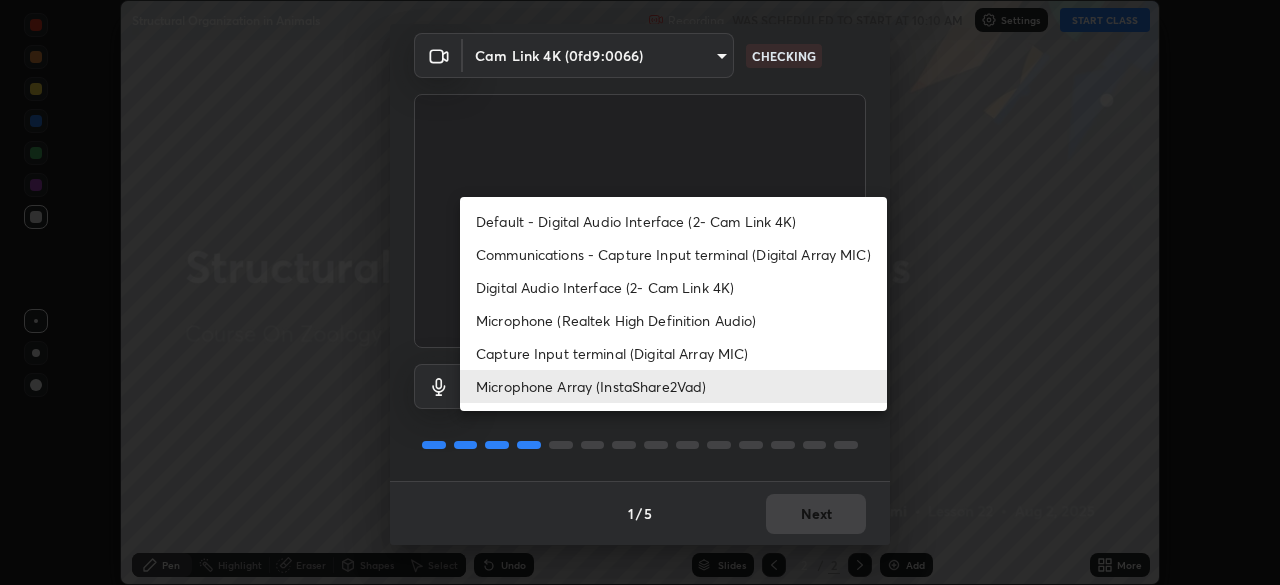 click on "Communications - Capture Input terminal (Digital Array MIC)" at bounding box center (673, 254) 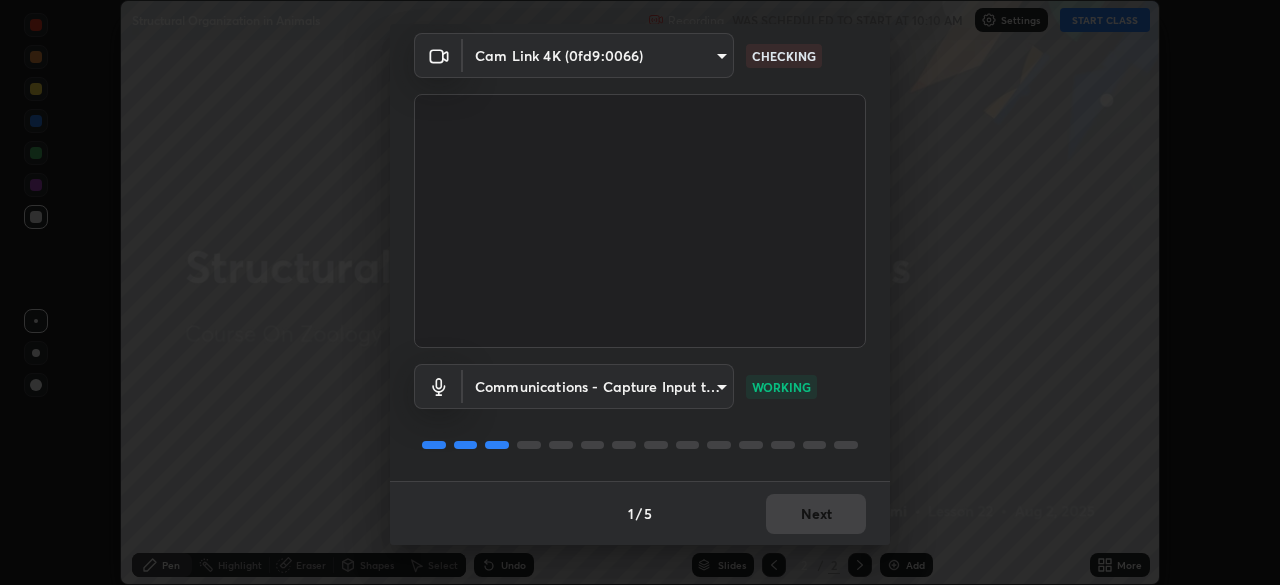 click on "Erase all Structural Organization in Animals Recording WAS SCHEDULED TO START AT  10:10 AM Settings START CLASS Setting up your live class Structural Organization in Animals • L22 of Course On Zoology for NEETConquer 1 2026 [NAME] Pen Highlight Eraser Shapes Select Undo Slides 2 / 2 Add More No doubts shared Encourage your learners to ask a doubt for better clarity Report an issue Reason for reporting Buffering Chat not working Audio - Video sync issue Educator video quality low ​ Attach an image Report Media settings Cam Link 4K (0fd9:0066) [HASH] CHECKING Communications - Capture Input terminal (Digital Array MIC) communications WORKING 1 / 5 Next" at bounding box center (640, 292) 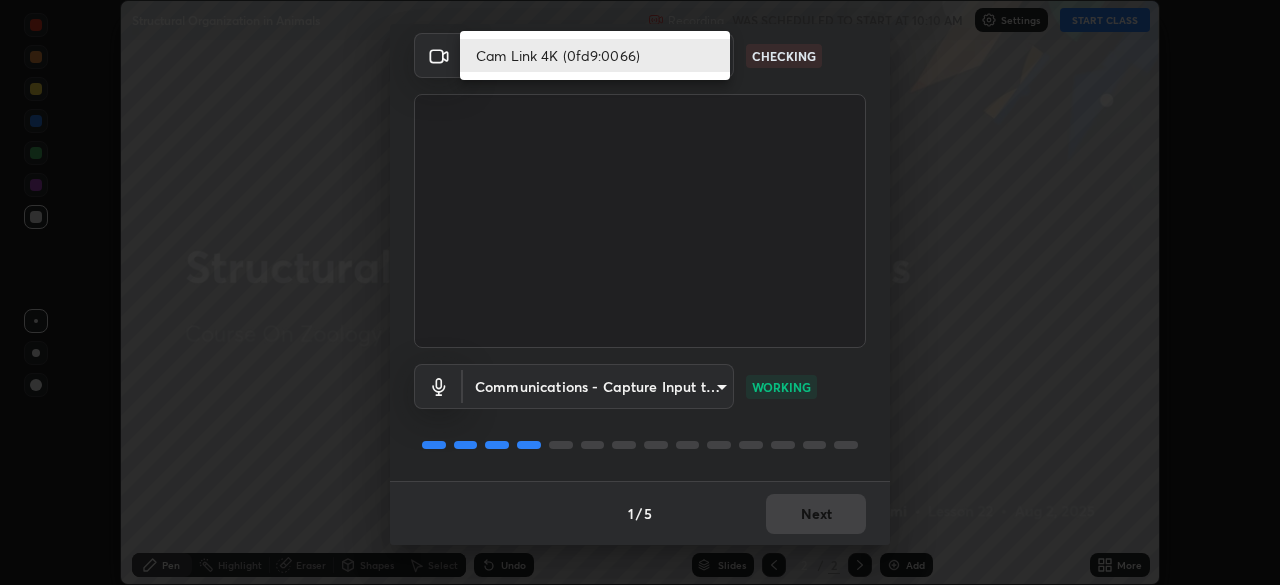 click on "Cam Link 4K (0fd9:0066)" at bounding box center (595, 55) 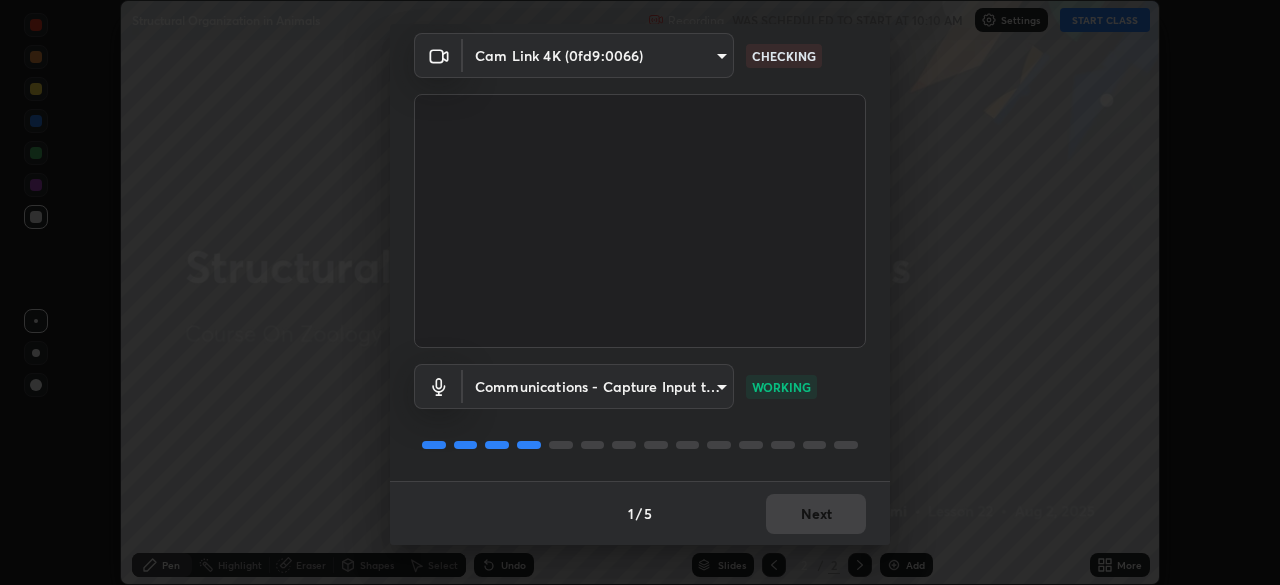 click on "Erase all Structural Organization in Animals Recording WAS SCHEDULED TO START AT  10:10 AM Settings START CLASS Setting up your live class Structural Organization in Animals • L22 of Course On Zoology for NEETConquer 1 2026 [NAME] Pen Highlight Eraser Shapes Select Undo Slides 2 / 2 Add More No doubts shared Encourage your learners to ask a doubt for better clarity Report an issue Reason for reporting Buffering Chat not working Audio - Video sync issue Educator video quality low ​ Attach an image Report Media settings Cam Link 4K (0fd9:0066) [HASH] CHECKING Communications - Capture Input terminal (Digital Array MIC) communications WORKING 1 / 5 Next" at bounding box center (640, 292) 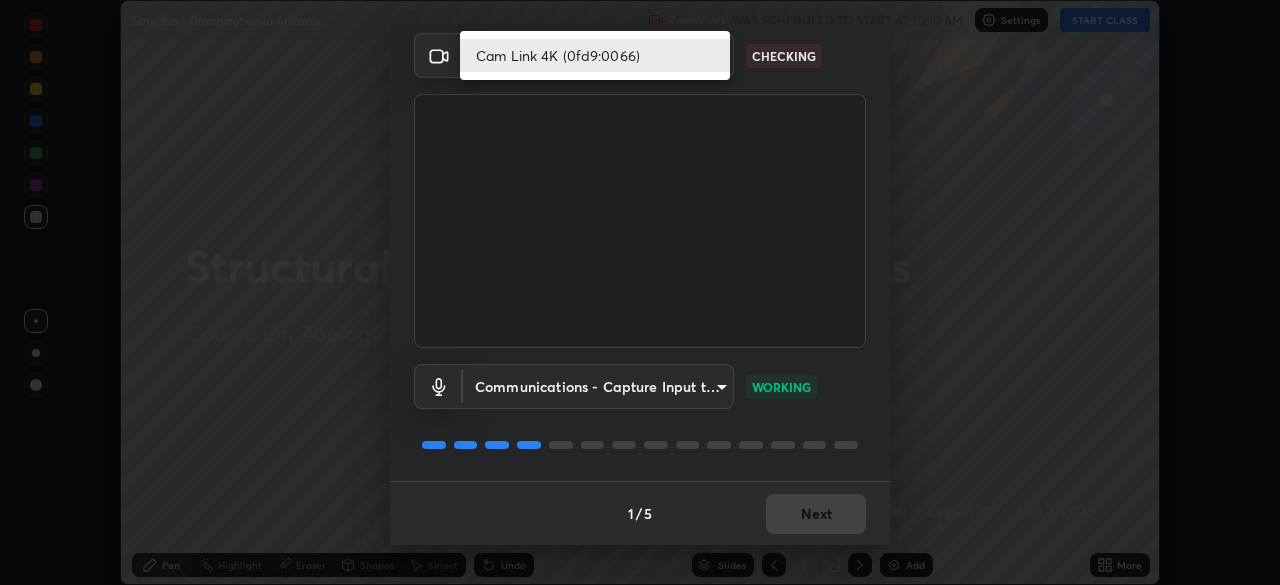 click on "Cam Link 4K (0fd9:0066)" at bounding box center (595, 55) 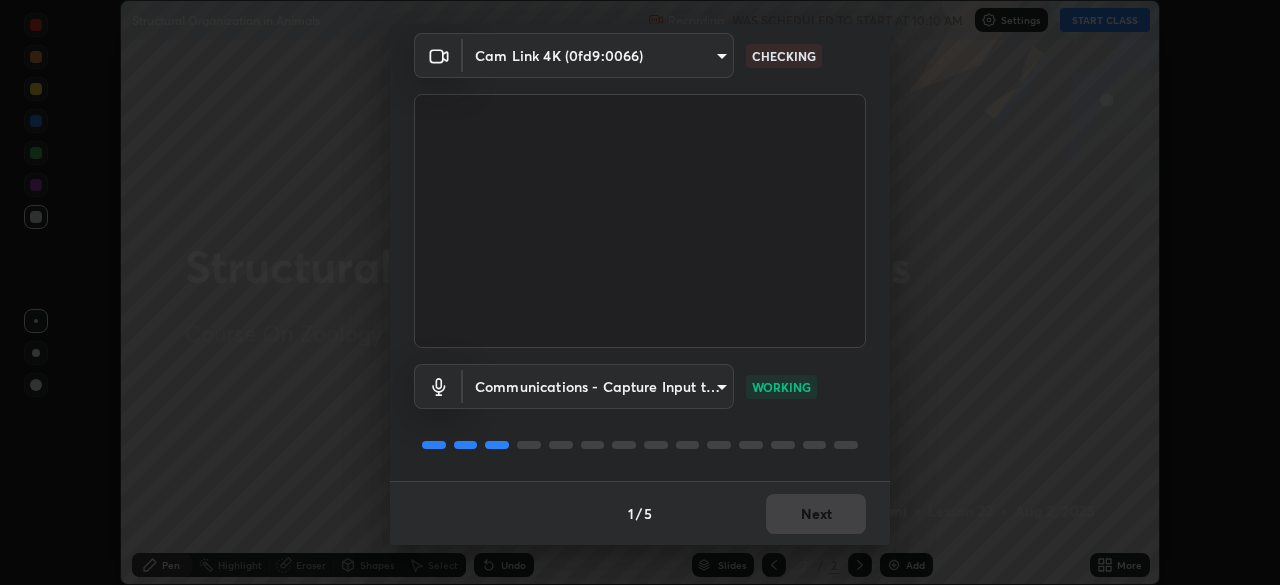 click on "Erase all Structural Organization in Animals Recording WAS SCHEDULED TO START AT  10:10 AM Settings START CLASS Setting up your live class Structural Organization in Animals • L22 of Course On Zoology for NEETConquer 1 2026 [NAME] Pen Highlight Eraser Shapes Select Undo Slides 2 / 2 Add More No doubts shared Encourage your learners to ask a doubt for better clarity Report an issue Reason for reporting Buffering Chat not working Audio - Video sync issue Educator video quality low ​ Attach an image Report Media settings Cam Link 4K (0fd9:0066) [HASH] CHECKING Communications - Capture Input terminal (Digital Array MIC) communications WORKING 1 / 5 Next" at bounding box center (640, 292) 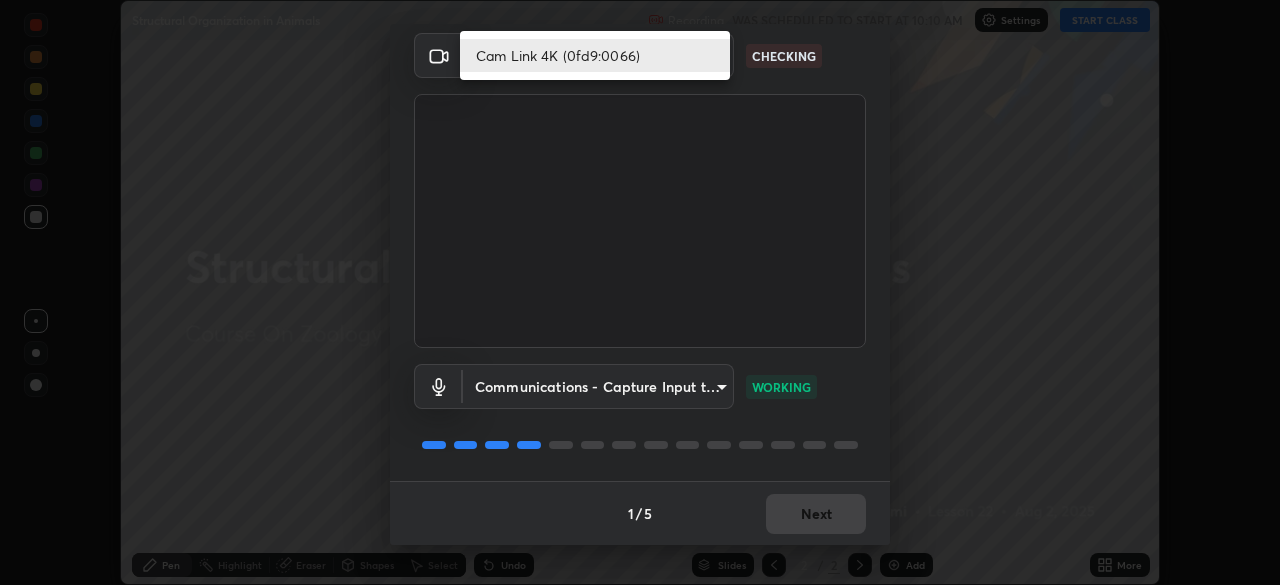 click on "Cam Link 4K (0fd9:0066)" at bounding box center [595, 55] 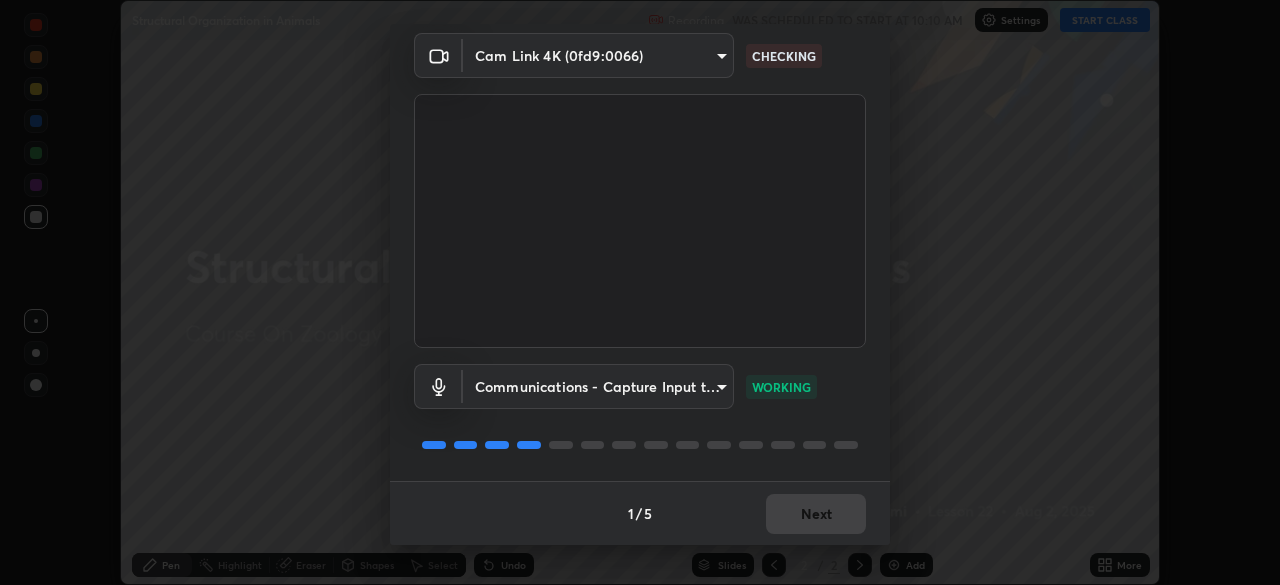 click on "Erase all Structural Organization in Animals Recording WAS SCHEDULED TO START AT  10:10 AM Settings START CLASS Setting up your live class Structural Organization in Animals • L22 of Course On Zoology for NEETConquer 1 2026 [NAME] Pen Highlight Eraser Shapes Select Undo Slides 2 / 2 Add More No doubts shared Encourage your learners to ask a doubt for better clarity Report an issue Reason for reporting Buffering Chat not working Audio - Video sync issue Educator video quality low ​ Attach an image Report Media settings Cam Link 4K (0fd9:0066) [HASH] CHECKING Communications - Capture Input terminal (Digital Array MIC) communications WORKING 1 / 5 Next" at bounding box center [640, 292] 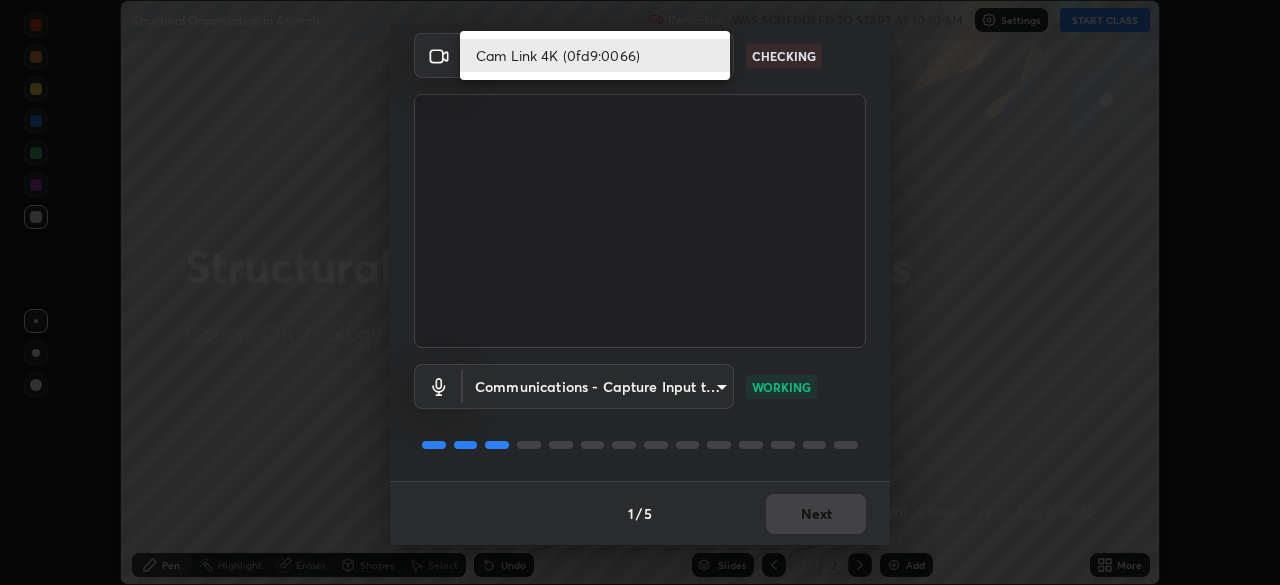 click on "Cam Link 4K (0fd9:0066)" at bounding box center [595, 55] 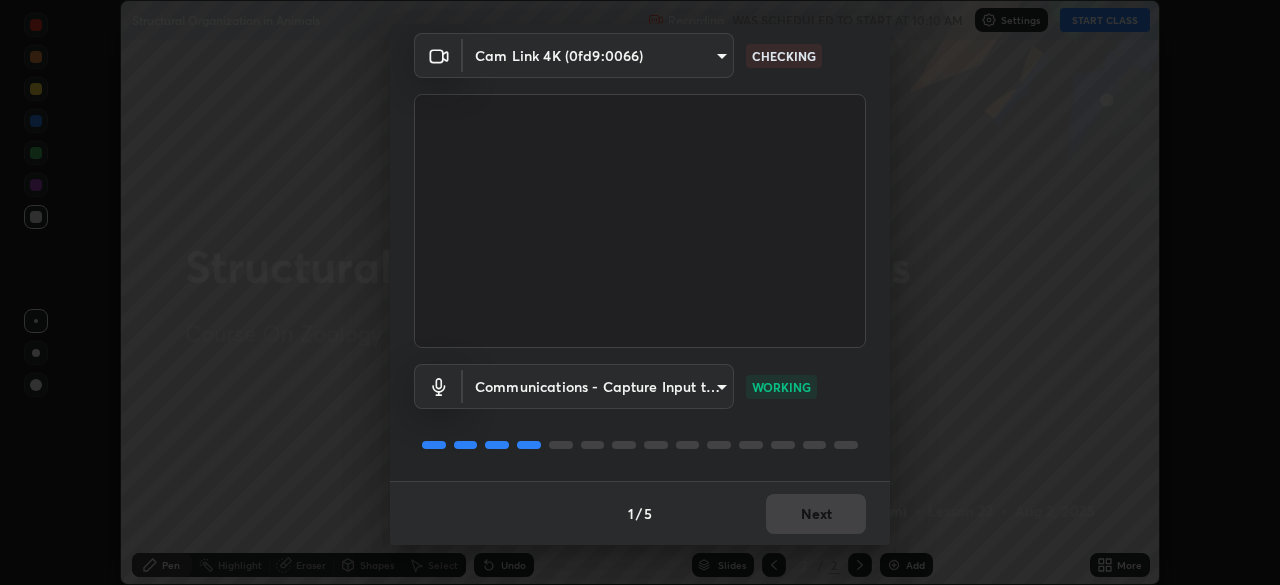 click on "Erase all Structural Organization in Animals Recording WAS SCHEDULED TO START AT  10:10 AM Settings START CLASS Setting up your live class Structural Organization in Animals • L22 of Course On Zoology for NEETConquer 1 2026 [NAME] Pen Highlight Eraser Shapes Select Undo Slides 2 / 2 Add More No doubts shared Encourage your learners to ask a doubt for better clarity Report an issue Reason for reporting Buffering Chat not working Audio - Video sync issue Educator video quality low ​ Attach an image Report Media settings Cam Link 4K (0fd9:0066) [HASH] CHECKING Communications - Capture Input terminal (Digital Array MIC) communications WORKING 1 / 5 Next" at bounding box center [640, 292] 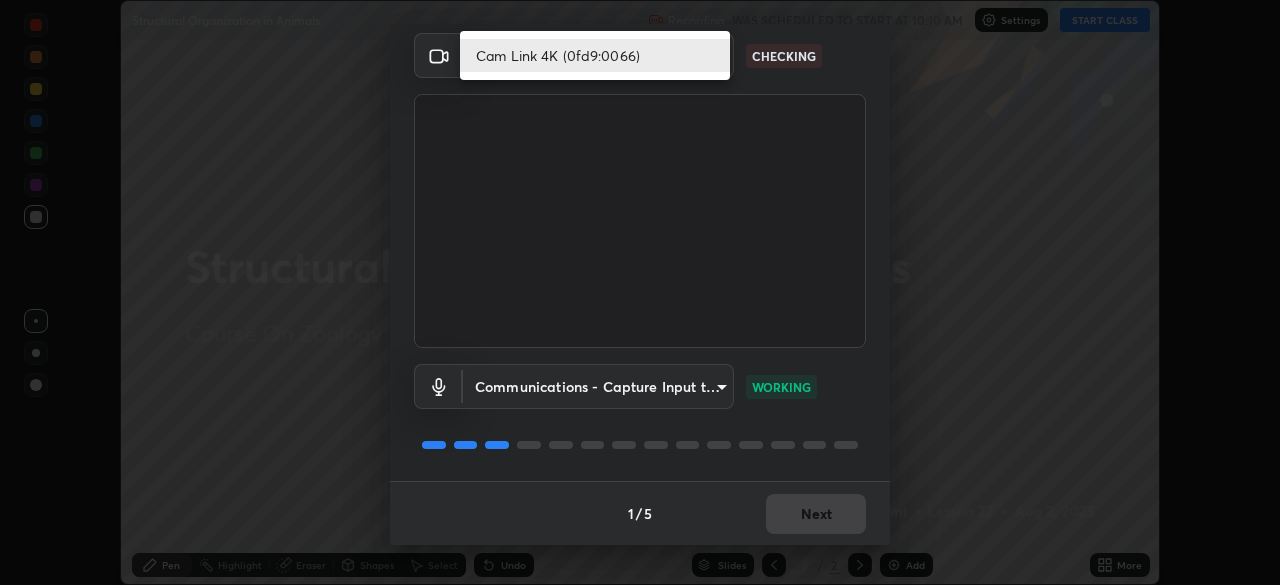 click on "Cam Link 4K (0fd9:0066)" at bounding box center [595, 55] 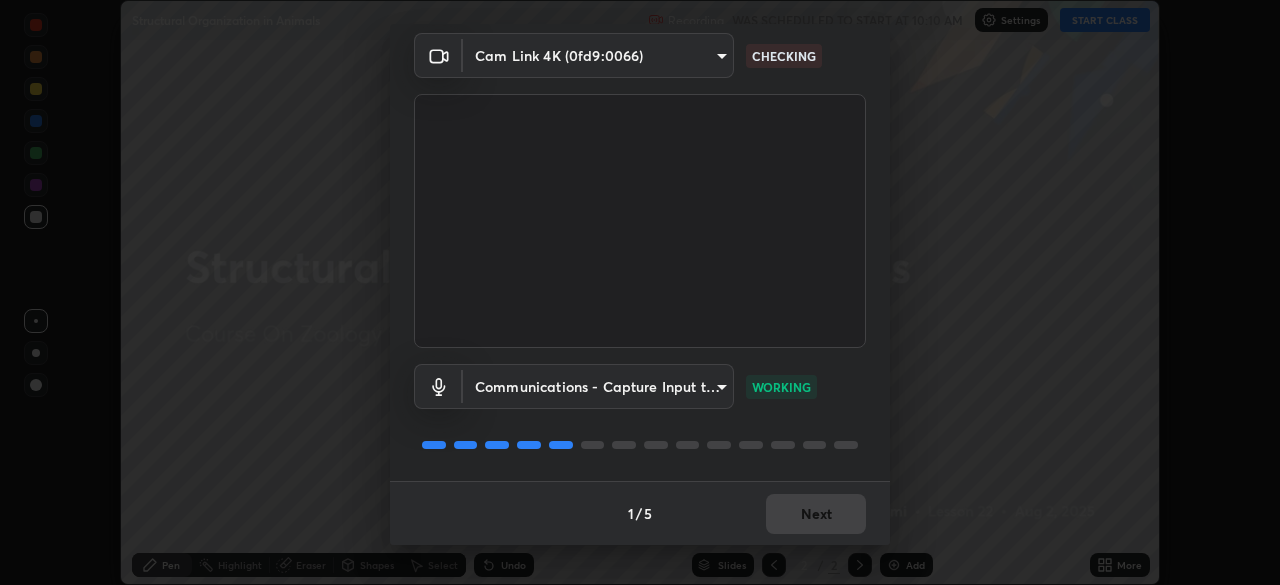 click on "CHECKING" at bounding box center (784, 56) 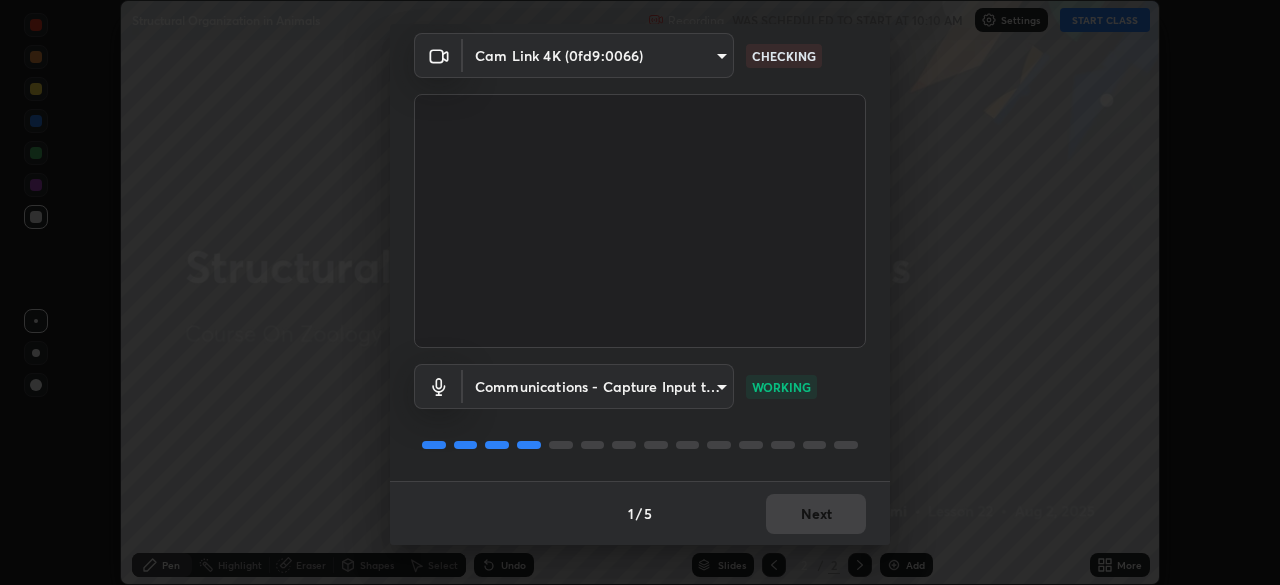click on "Erase all Structural Organization in Animals Recording WAS SCHEDULED TO START AT  10:10 AM Settings START CLASS Setting up your live class Structural Organization in Animals • L22 of Course On Zoology for NEETConquer 1 2026 [NAME] Pen Highlight Eraser Shapes Select Undo Slides 2 / 2 Add More No doubts shared Encourage your learners to ask a doubt for better clarity Report an issue Reason for reporting Buffering Chat not working Audio - Video sync issue Educator video quality low ​ Attach an image Report Media settings Cam Link 4K (0fd9:0066) [HASH] CHECKING Communications - Capture Input terminal (Digital Array MIC) communications WORKING 1 / 5 Next" at bounding box center [640, 292] 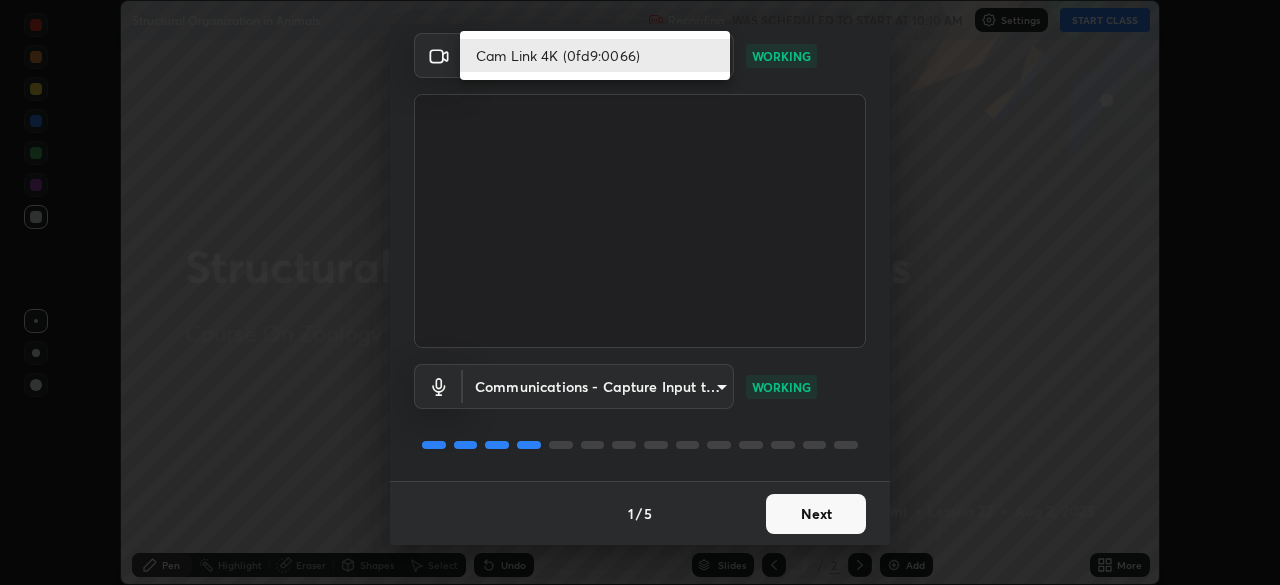 click at bounding box center [640, 292] 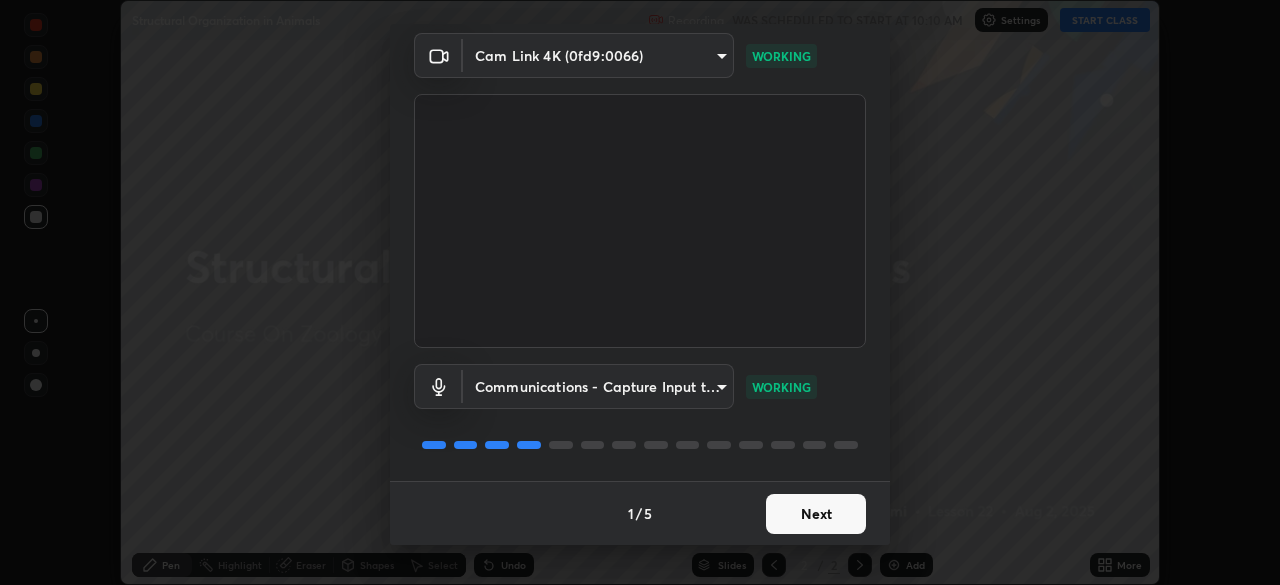 click on "Next" at bounding box center [816, 514] 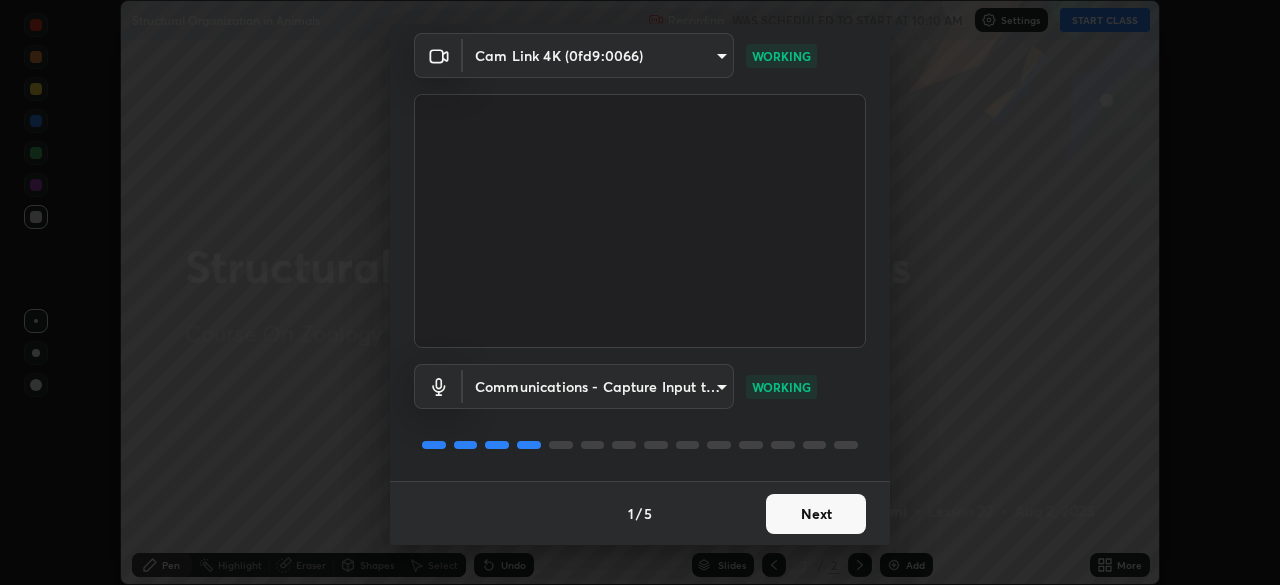 scroll, scrollTop: 0, scrollLeft: 0, axis: both 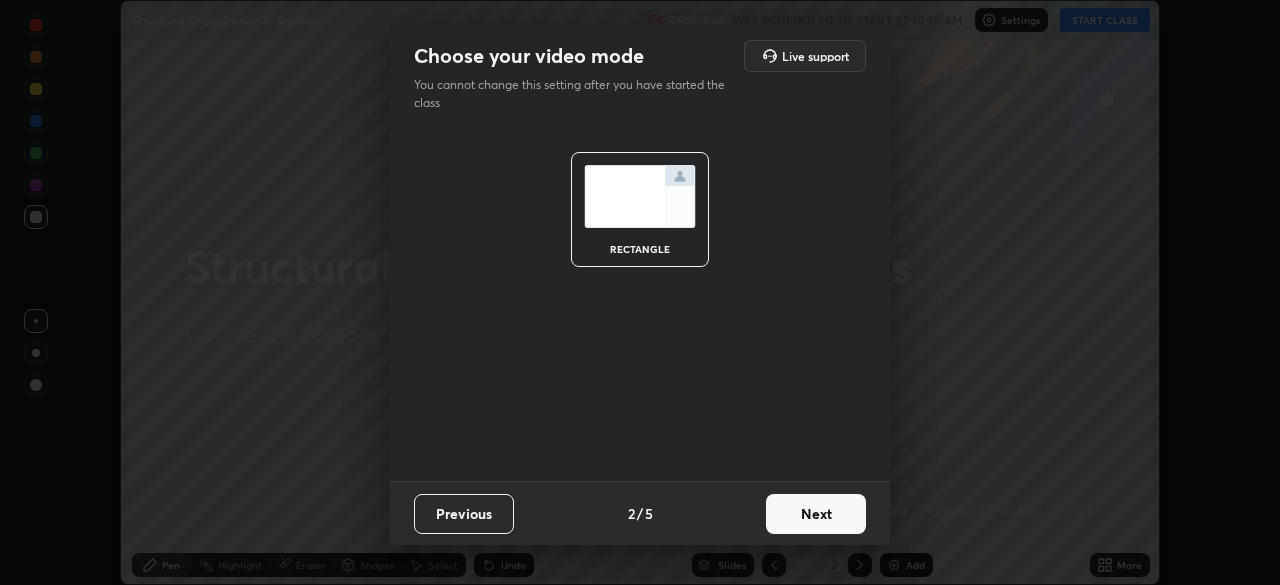 click on "Next" at bounding box center [816, 514] 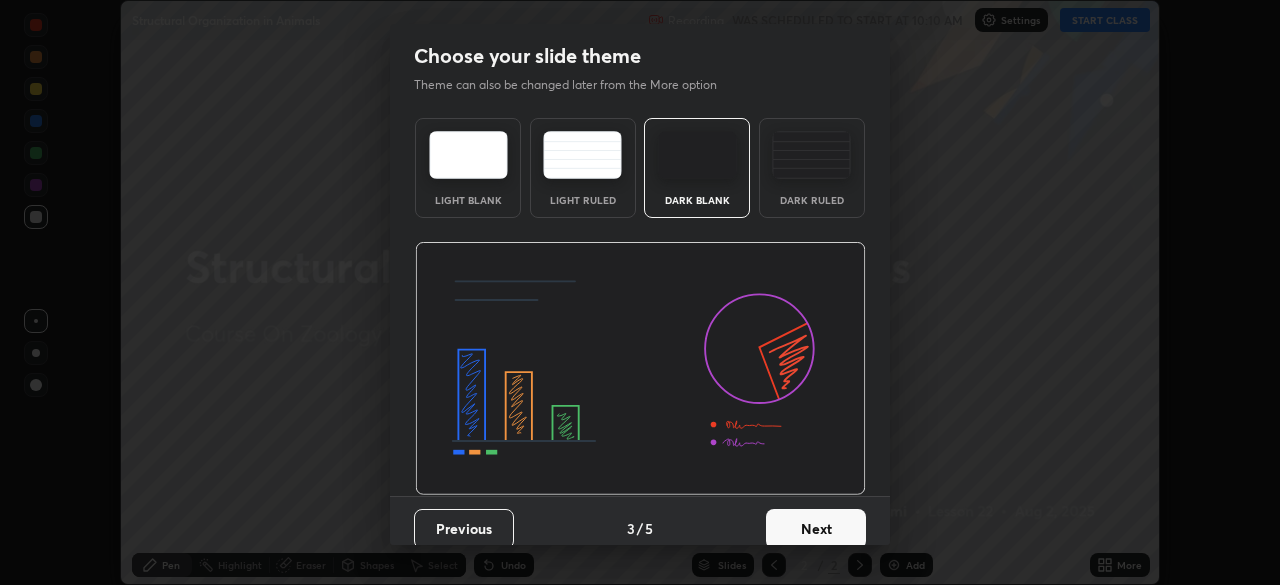 click on "Next" at bounding box center (816, 529) 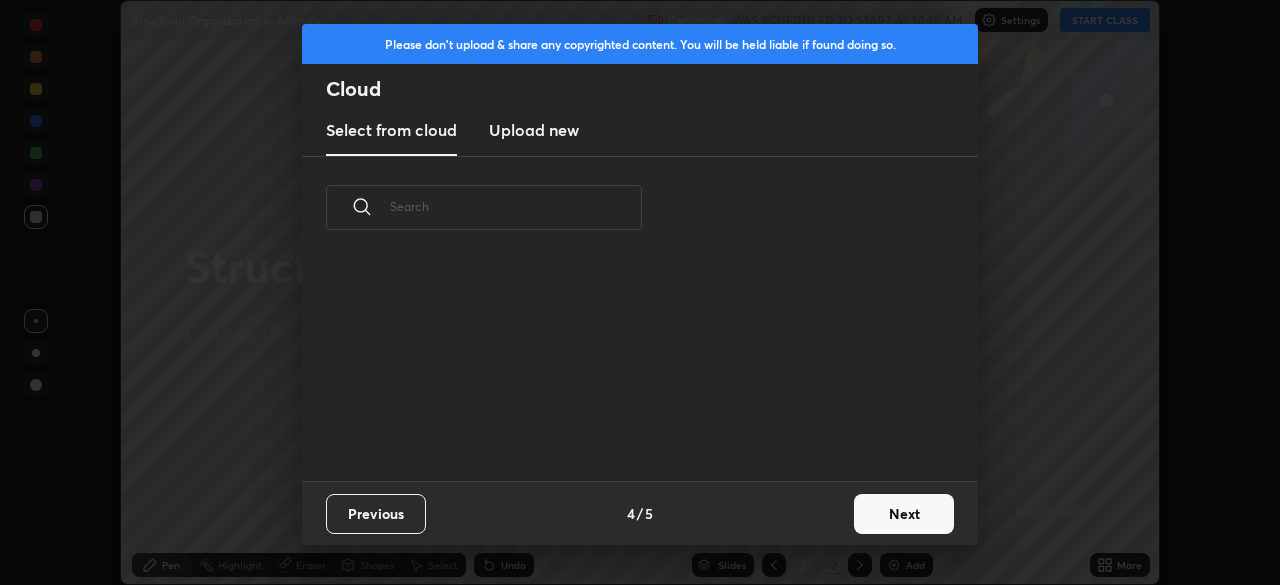 click on "Next" at bounding box center (904, 514) 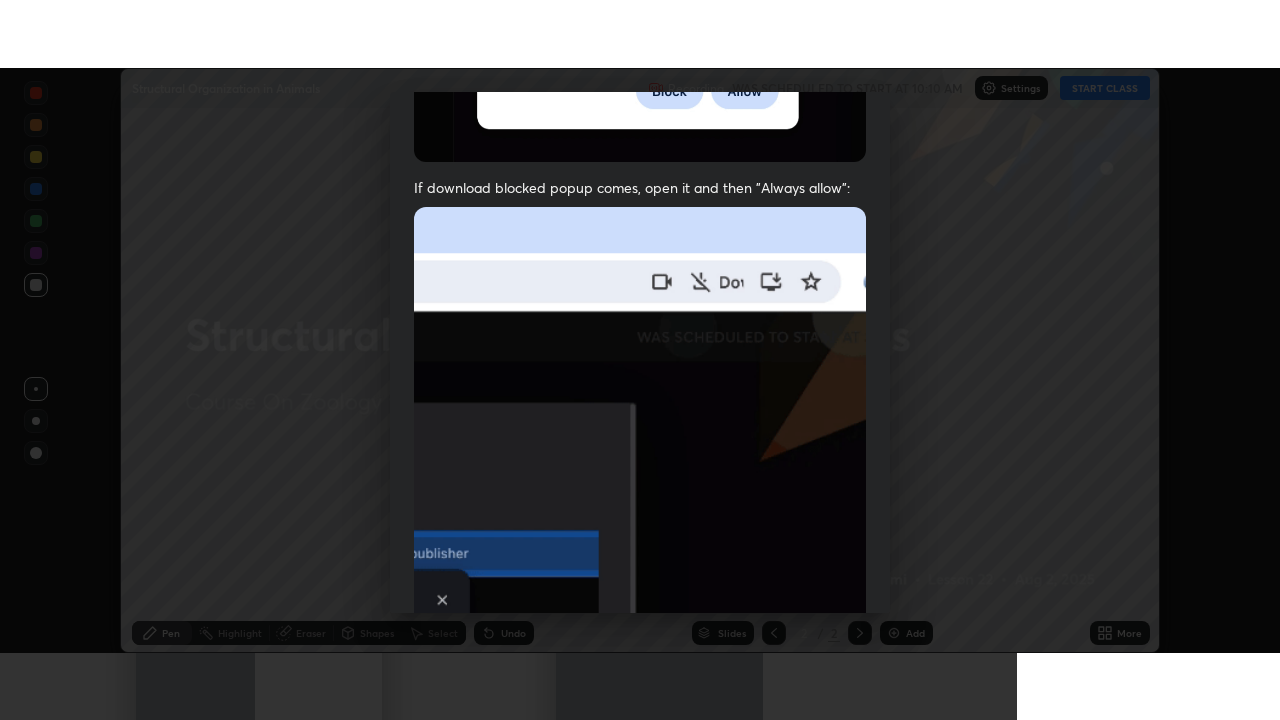 scroll, scrollTop: 479, scrollLeft: 0, axis: vertical 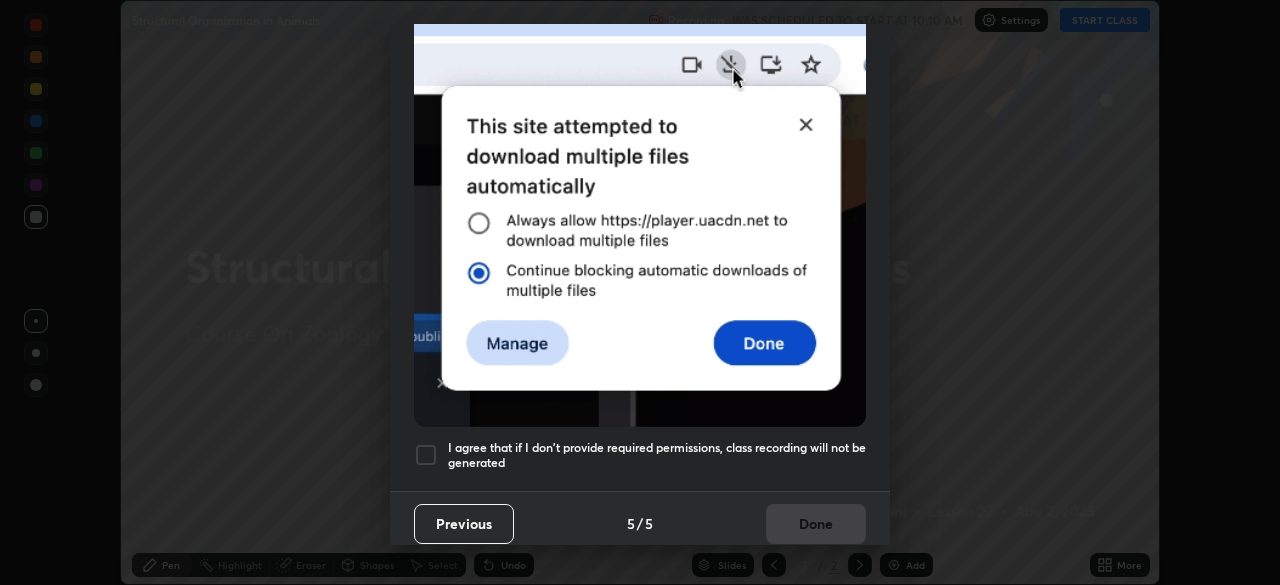 click at bounding box center [426, 455] 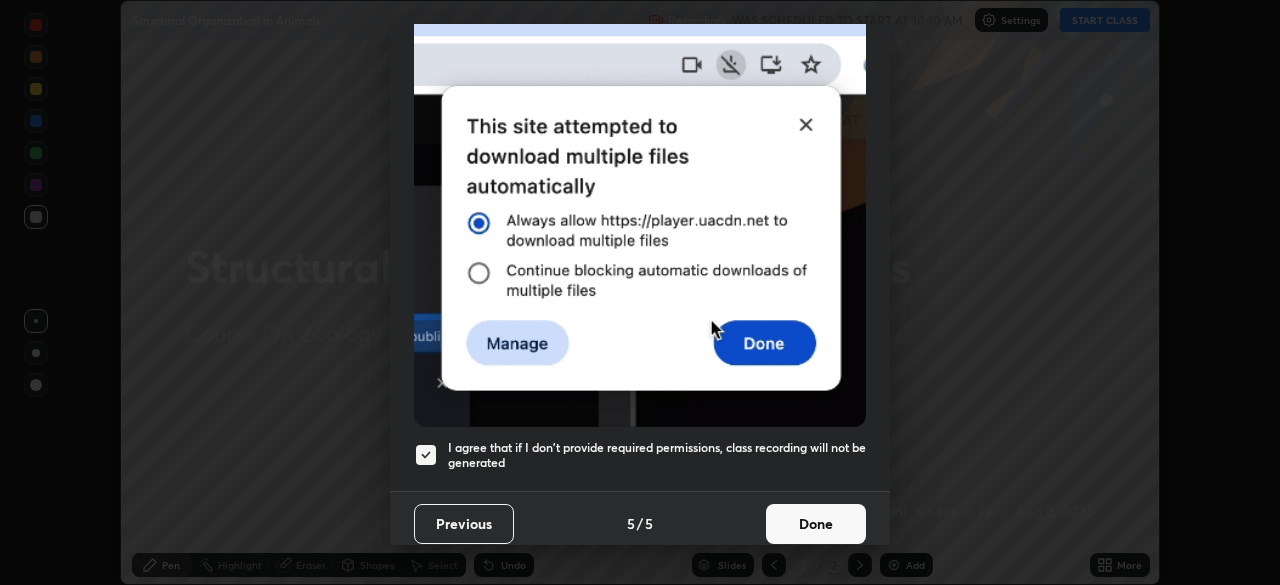 click on "Done" at bounding box center (816, 524) 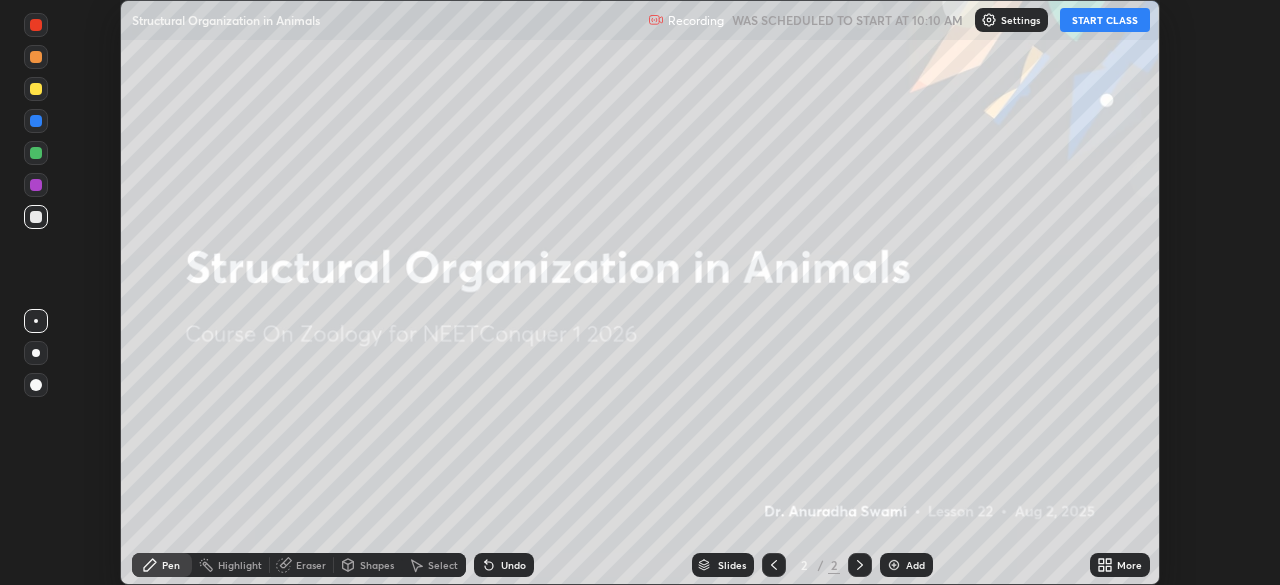 click on "START CLASS" at bounding box center (1105, 20) 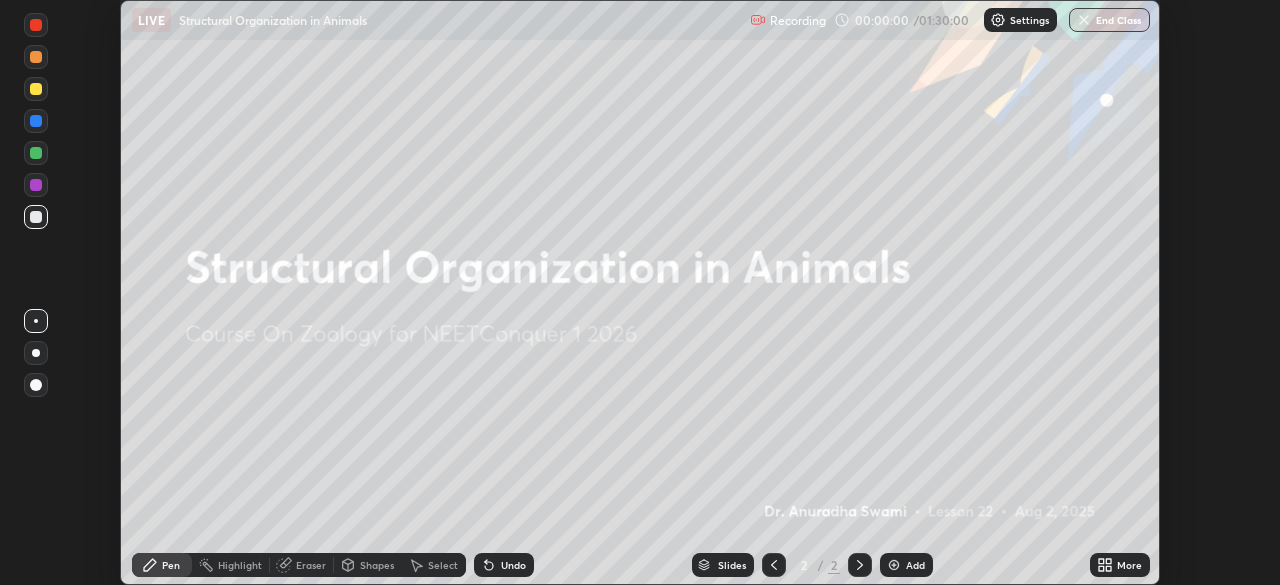 click 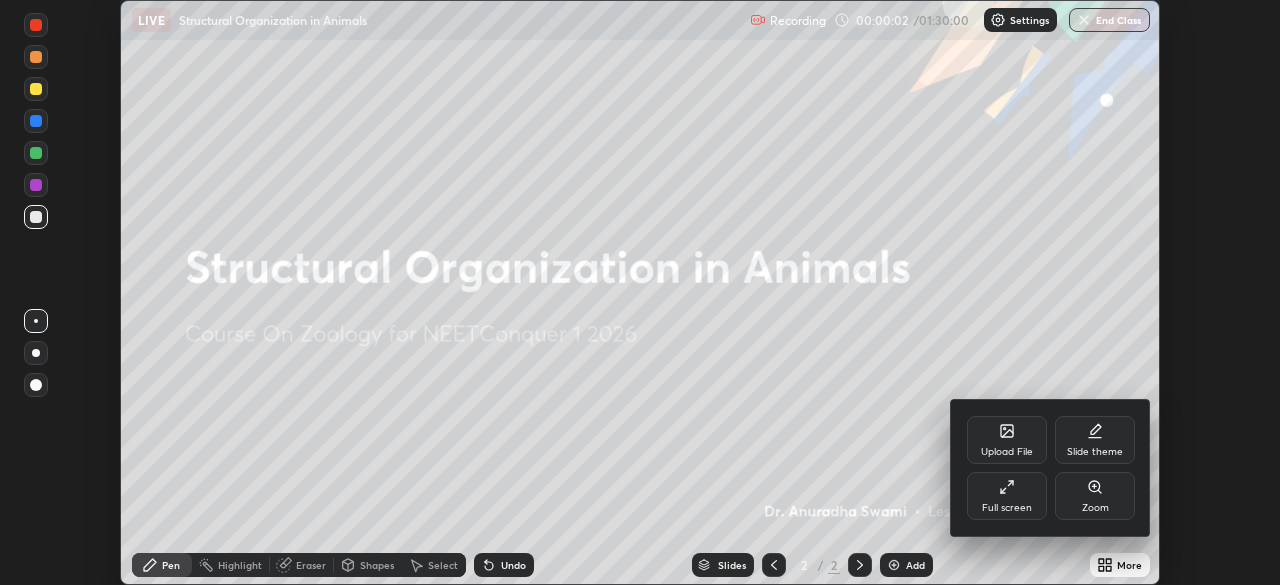 click on "Full screen" at bounding box center [1007, 496] 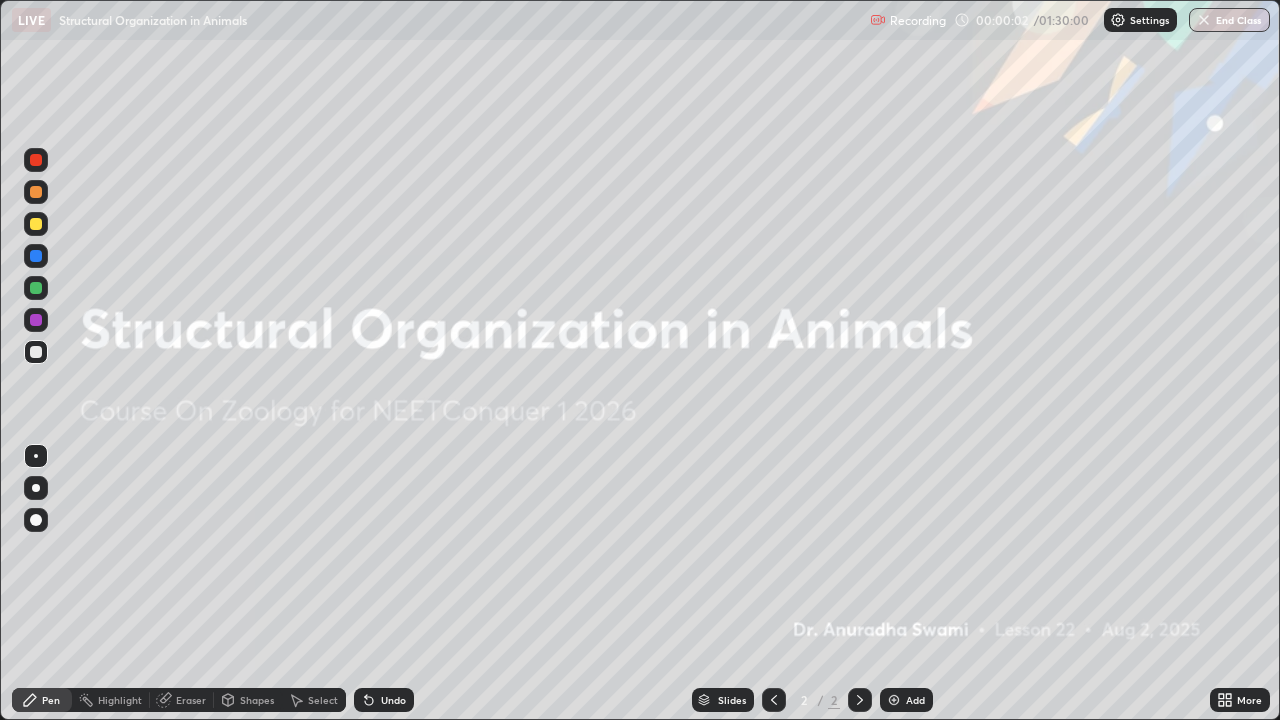 scroll, scrollTop: 99280, scrollLeft: 98720, axis: both 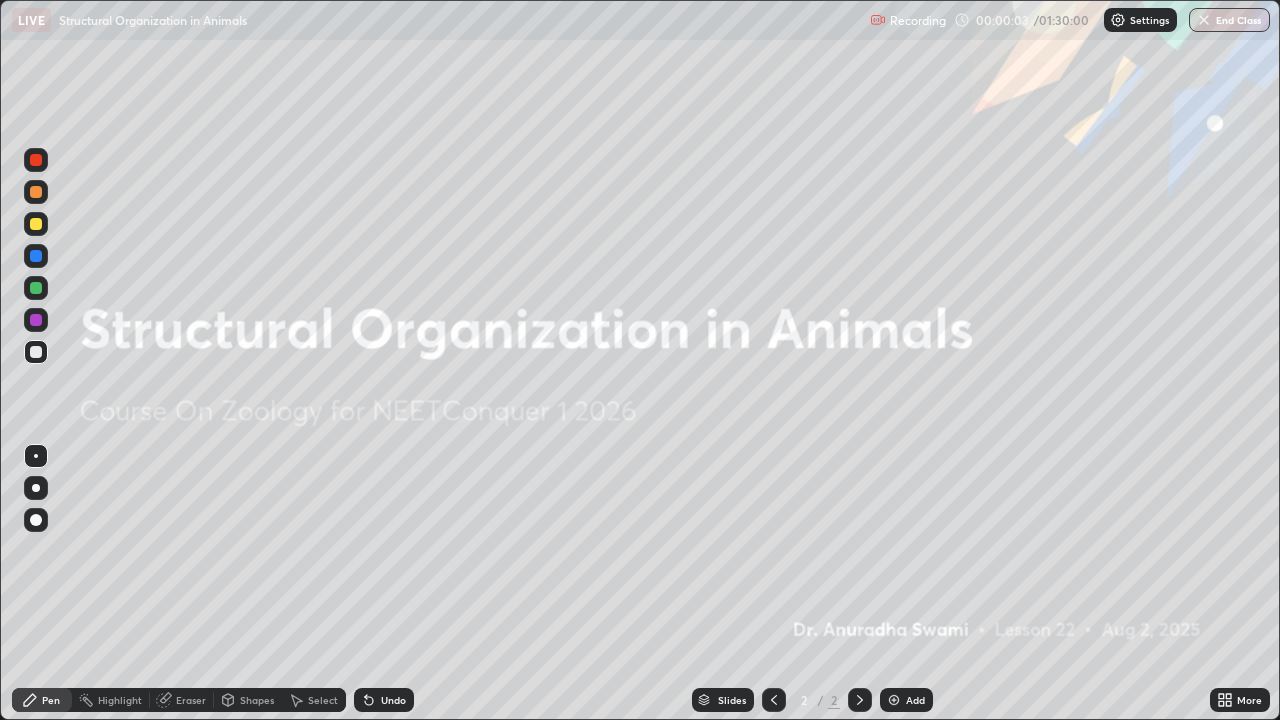 click 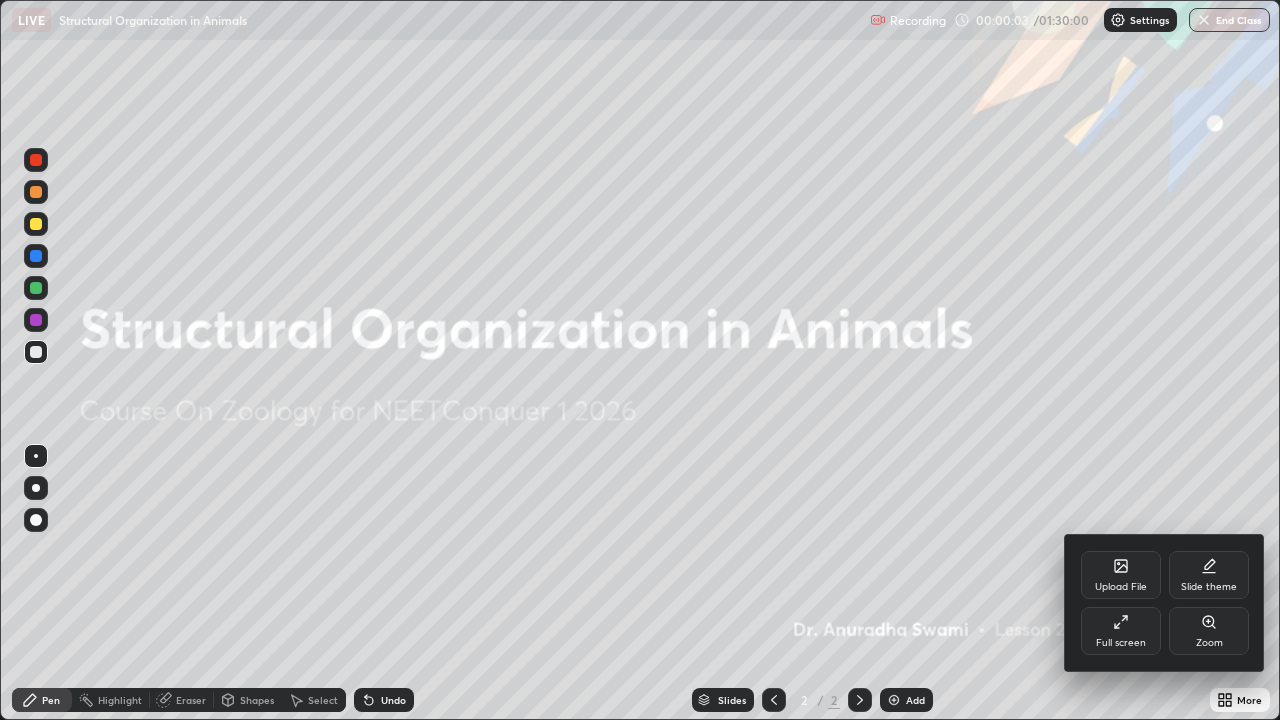 click 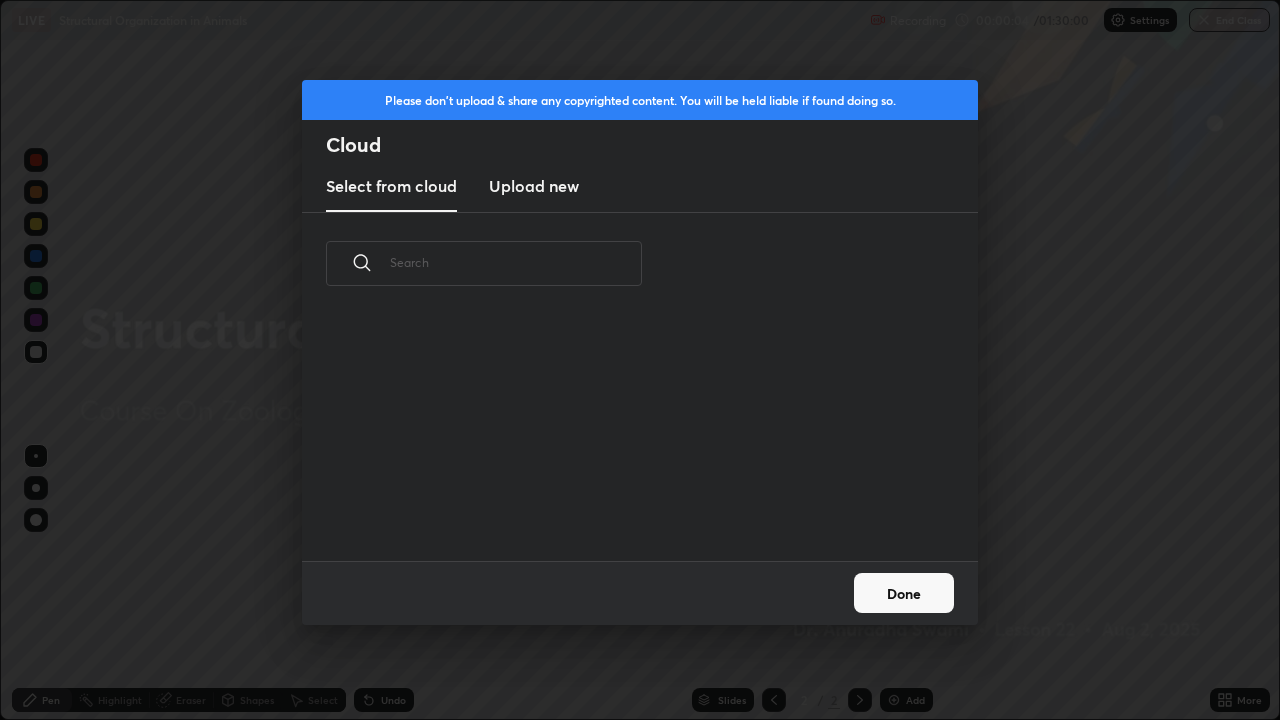 scroll, scrollTop: 7, scrollLeft: 11, axis: both 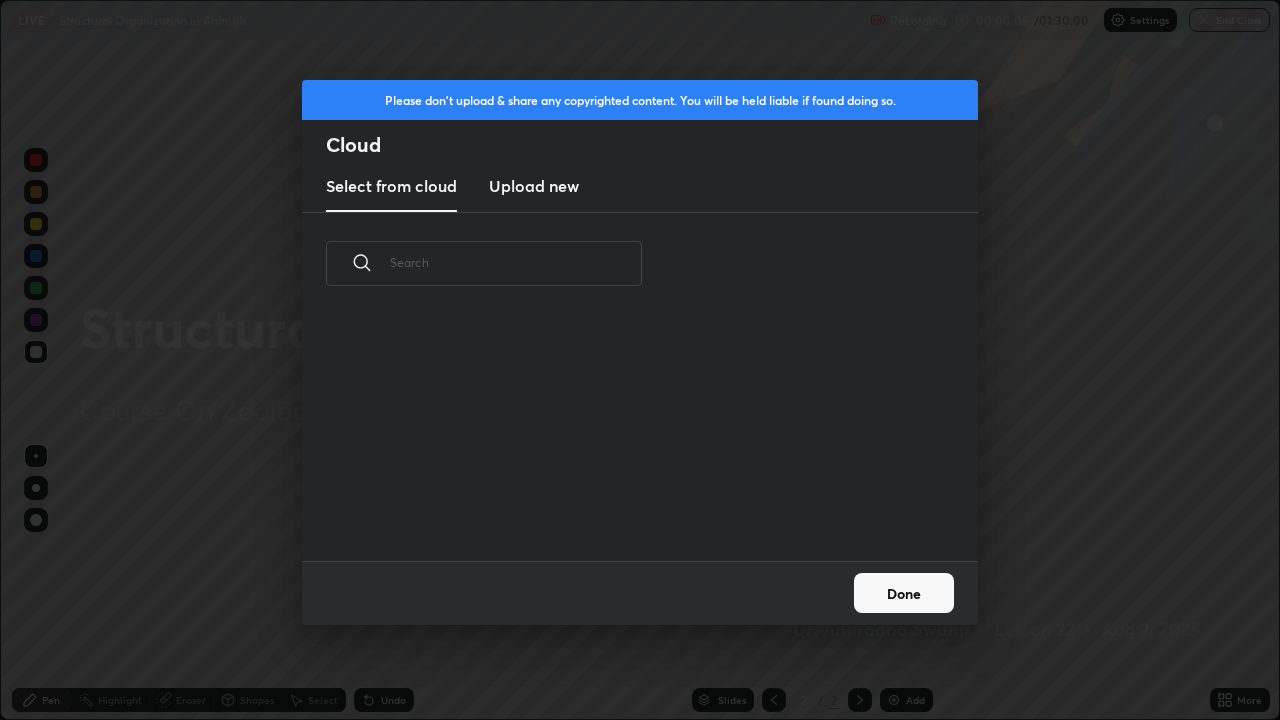 click on "Upload new" at bounding box center [534, 186] 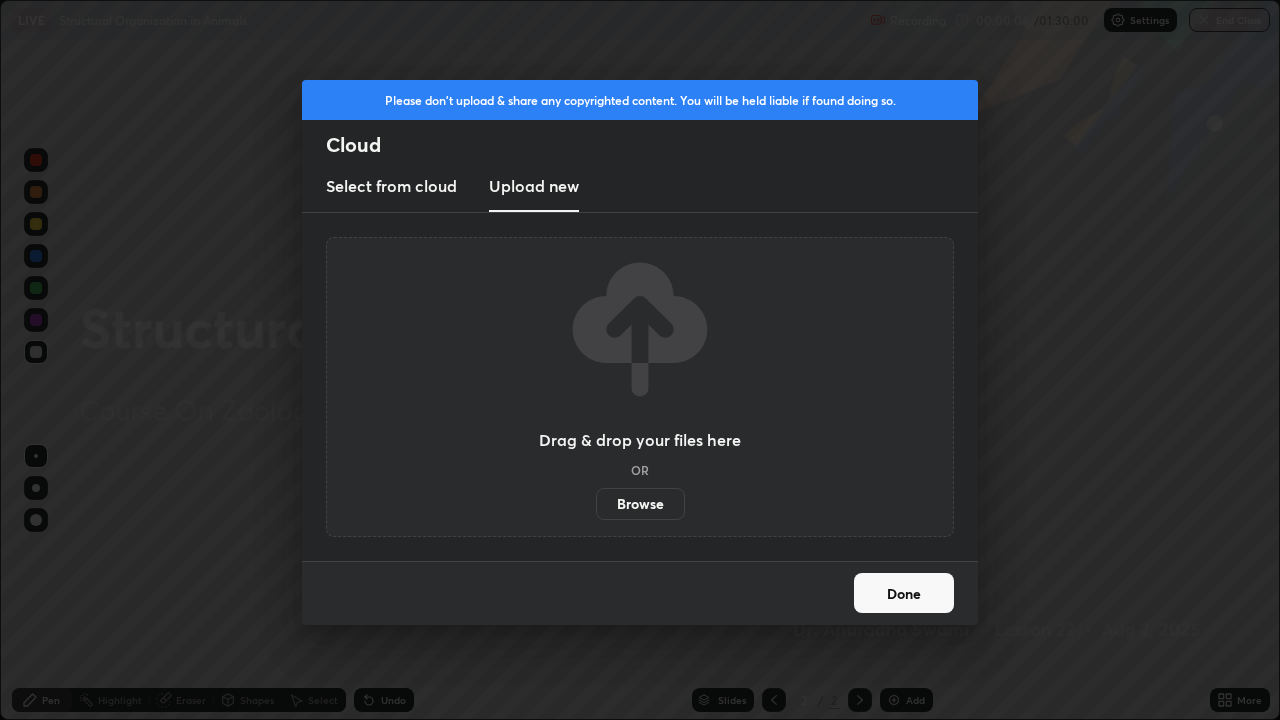 click on "Browse" at bounding box center [640, 504] 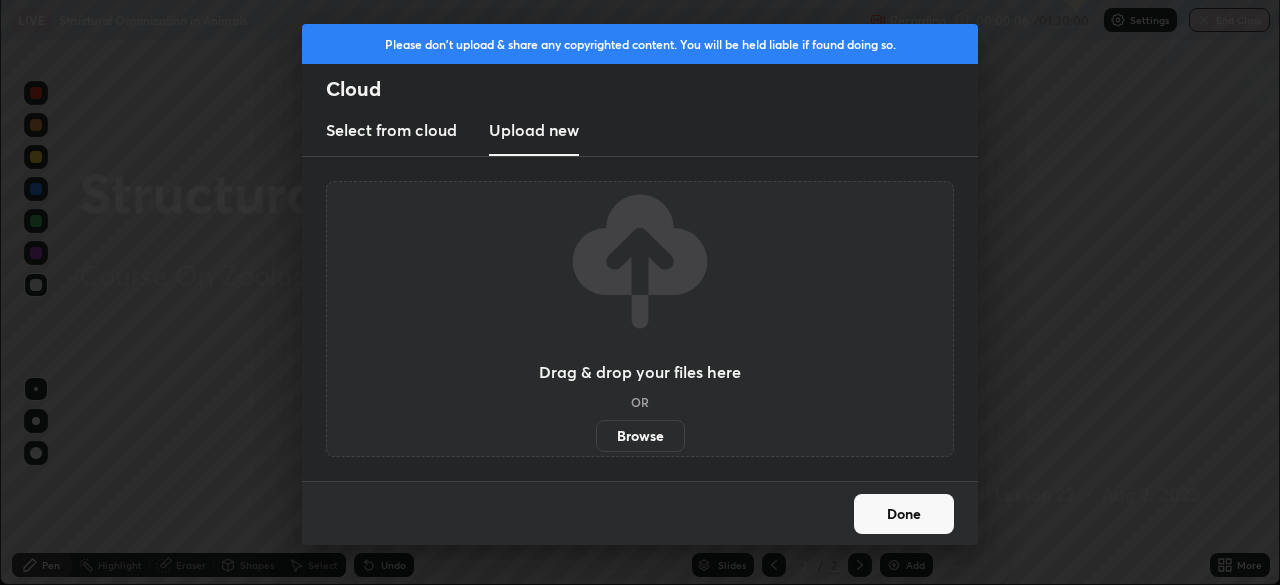 scroll, scrollTop: 585, scrollLeft: 1280, axis: both 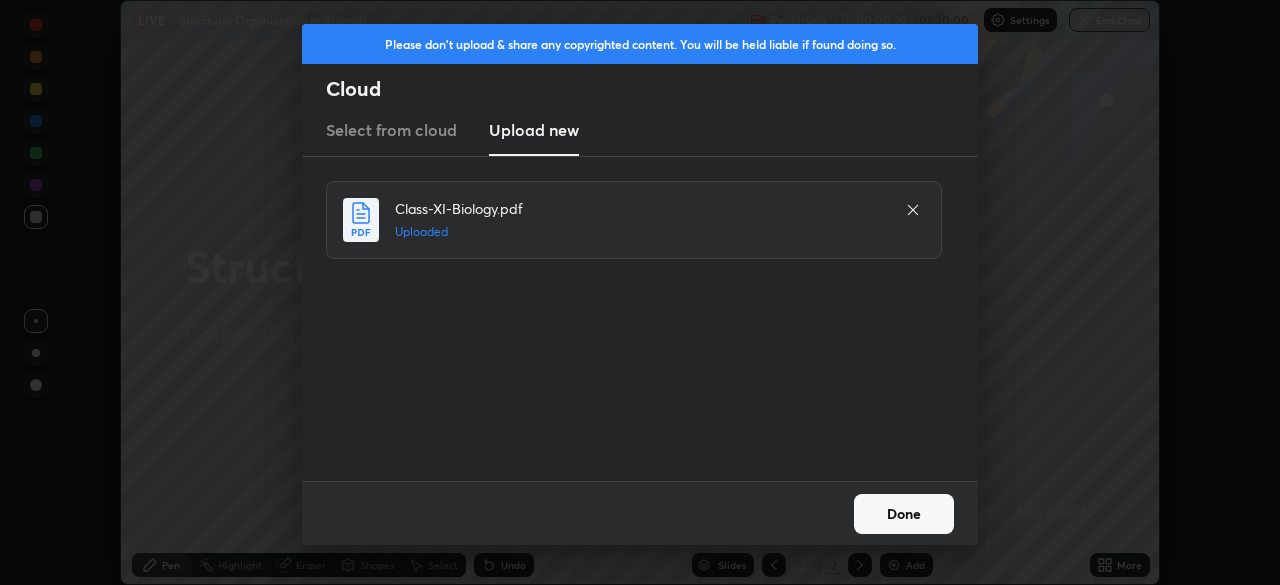 click on "Done" at bounding box center (904, 514) 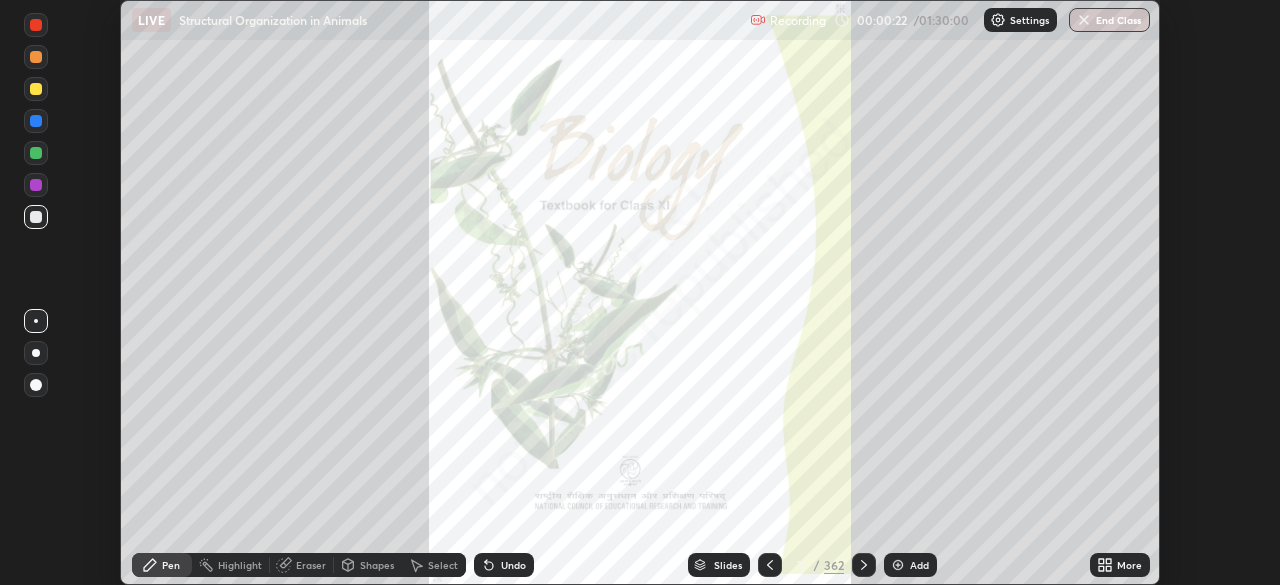 click on "More" at bounding box center (1129, 565) 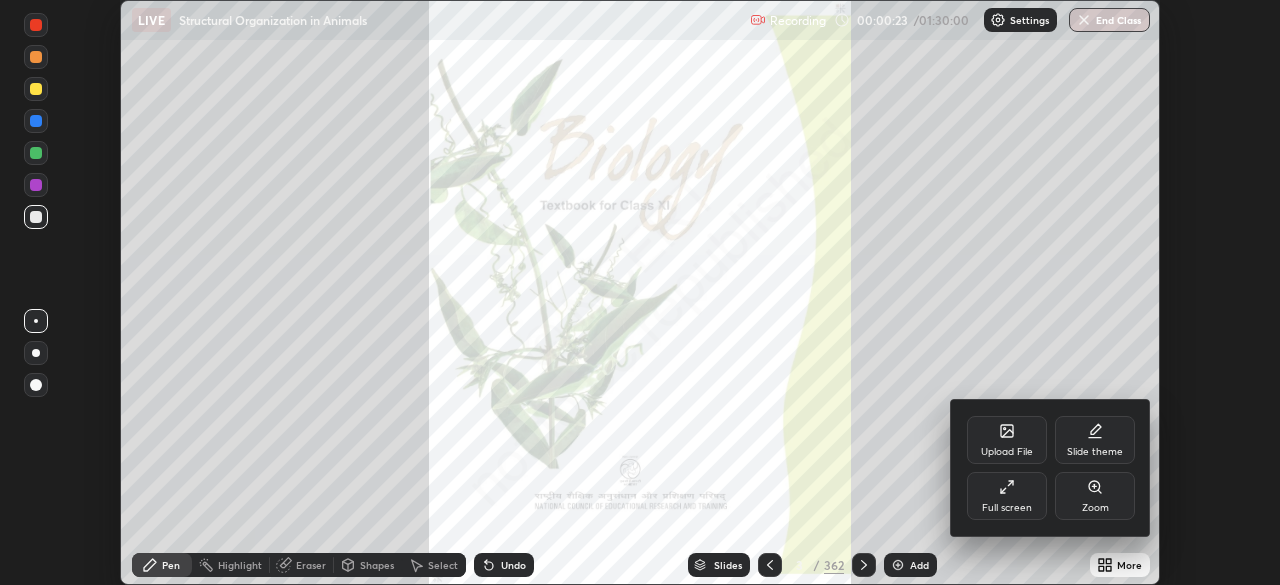 click 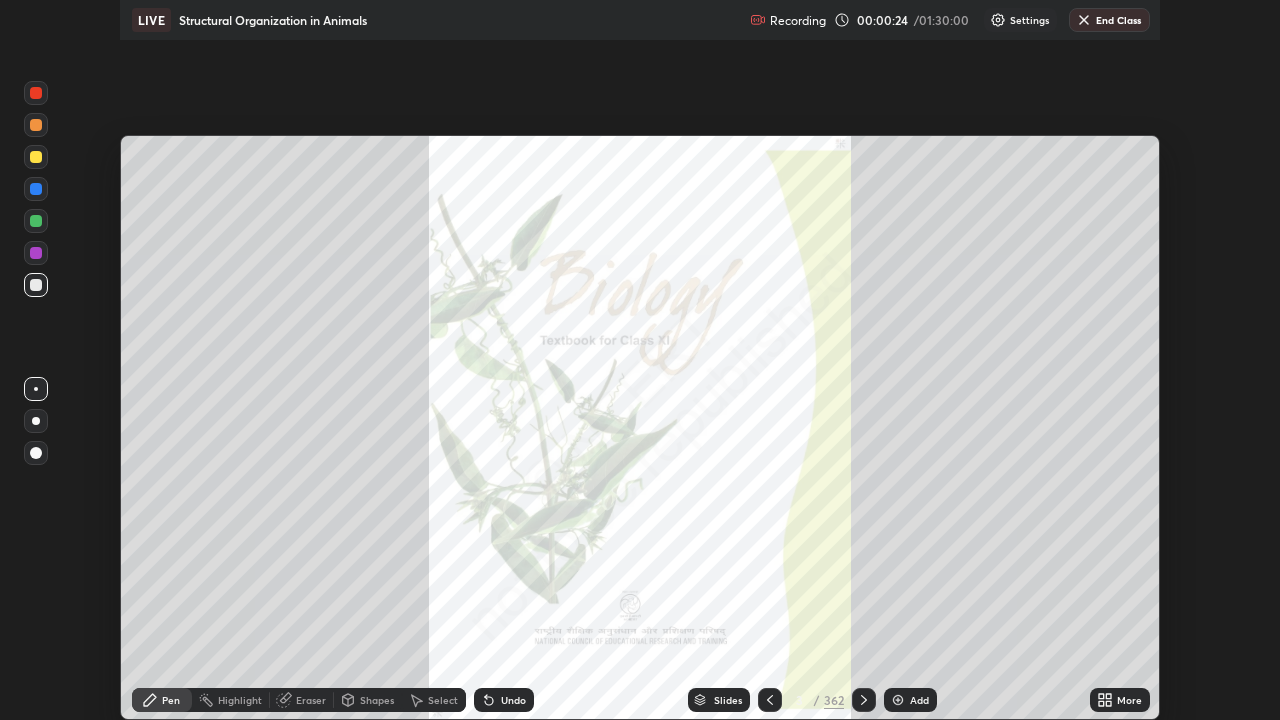 scroll, scrollTop: 99280, scrollLeft: 98720, axis: both 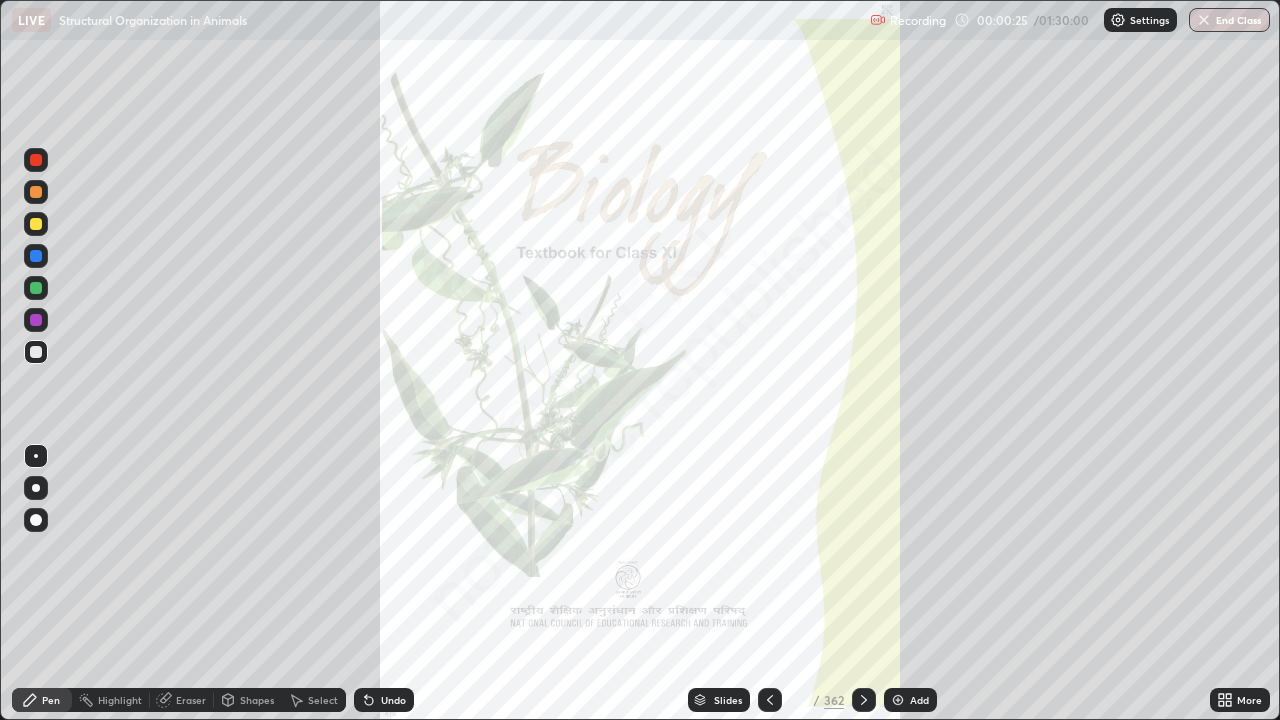 click on "Slides" at bounding box center [728, 700] 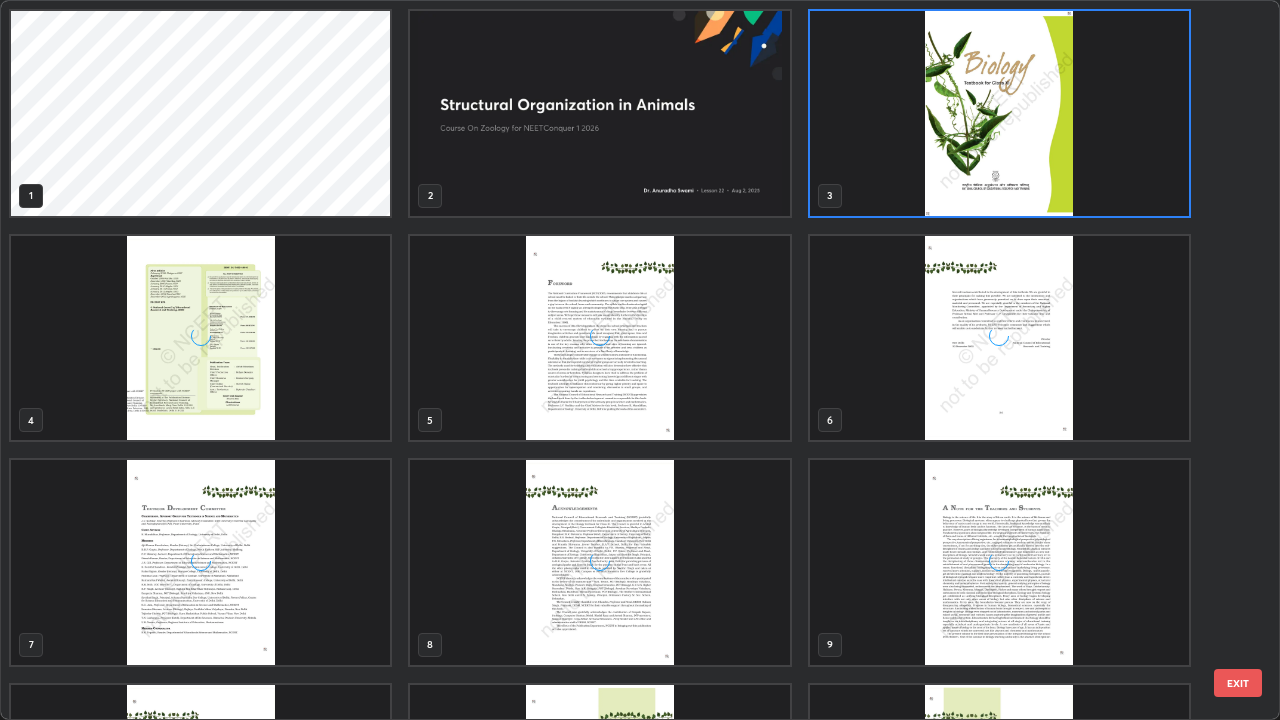 scroll, scrollTop: 7, scrollLeft: 11, axis: both 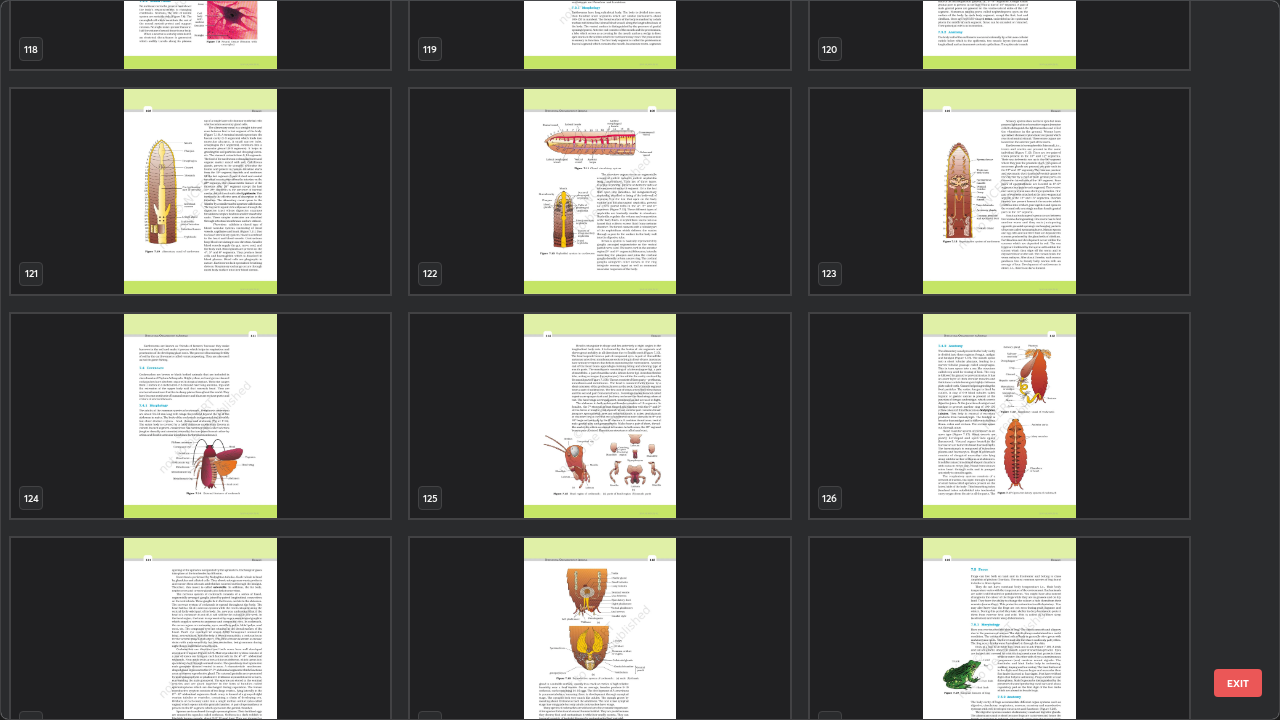 click at bounding box center (999, 416) 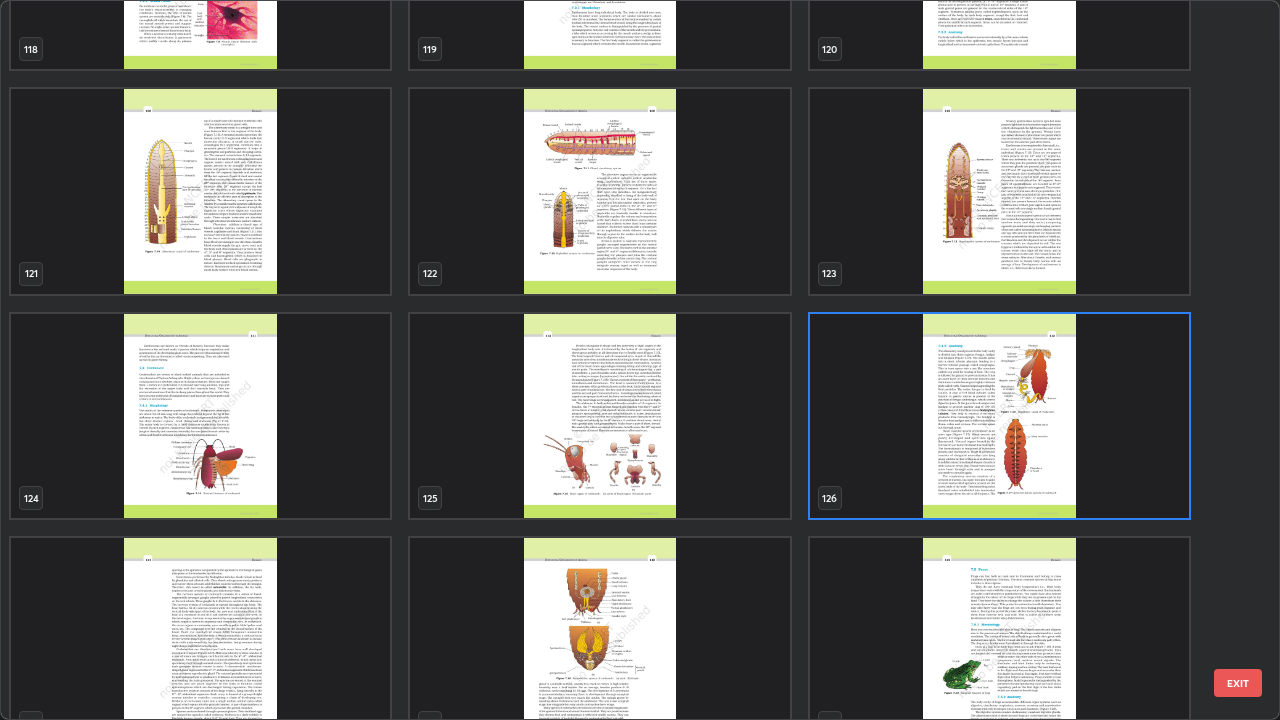 click at bounding box center (999, 416) 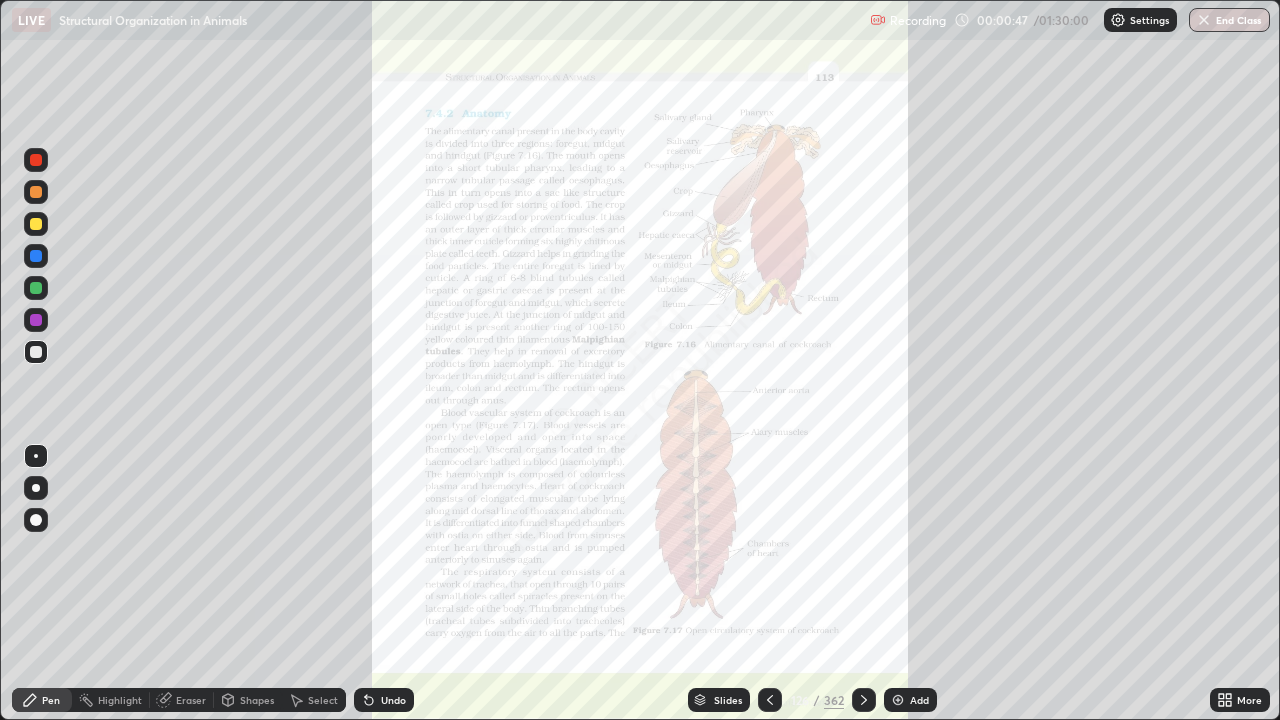click at bounding box center (999, 416) 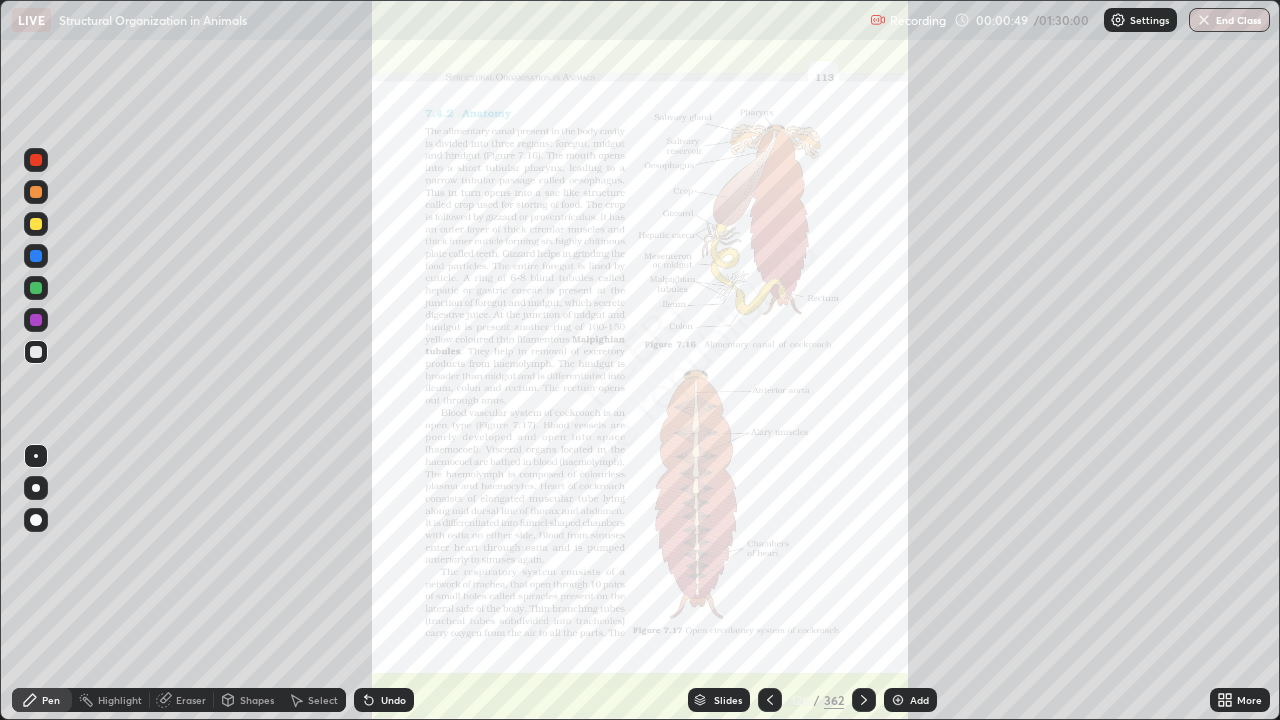 click 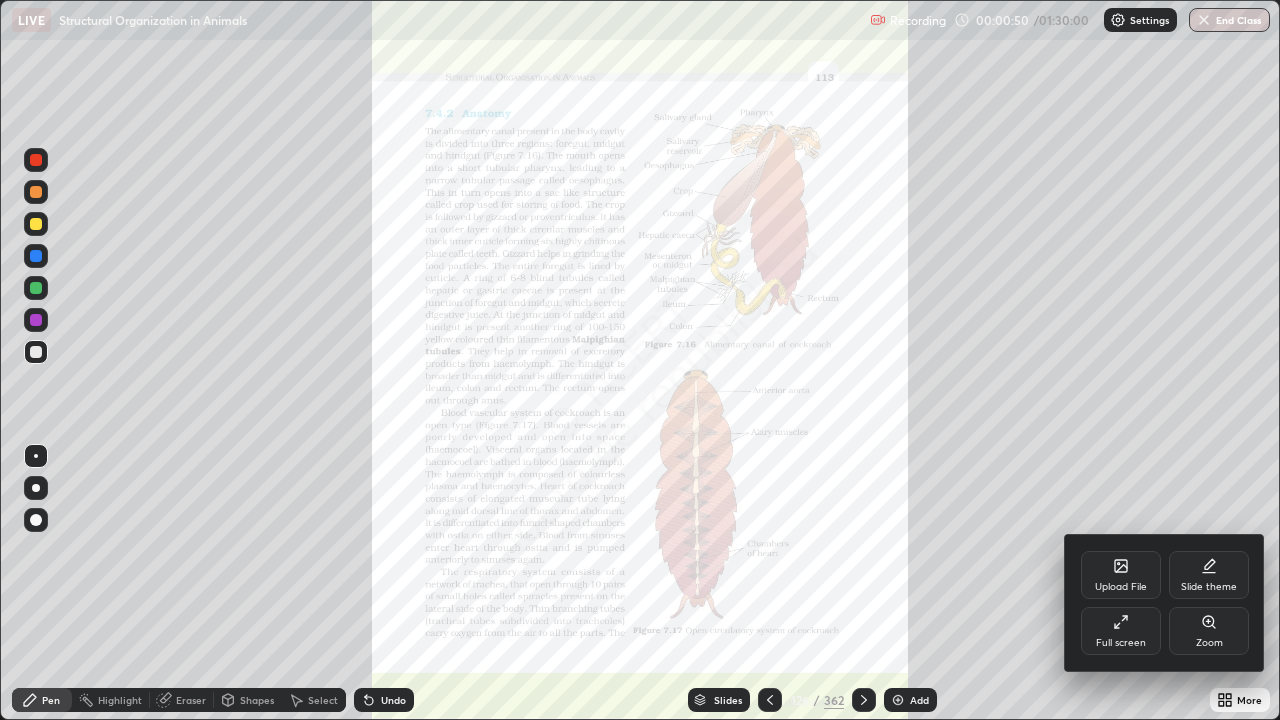 click on "Zoom" at bounding box center (1209, 631) 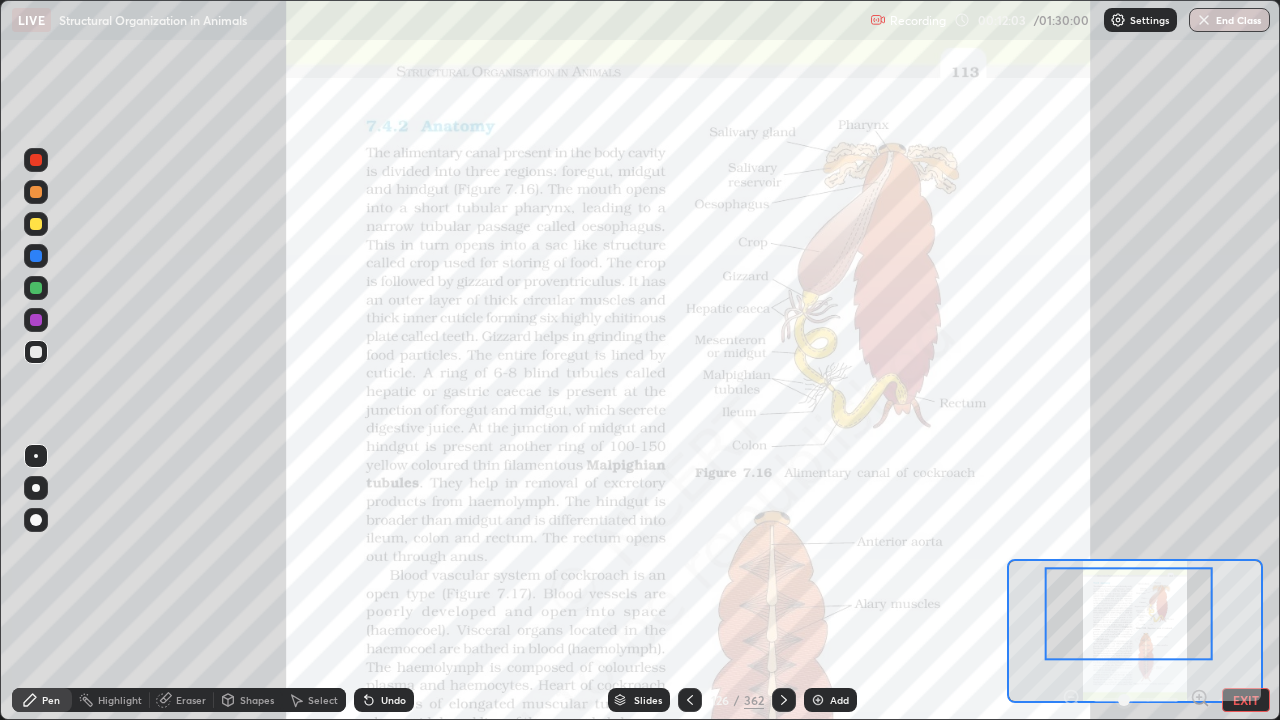 click 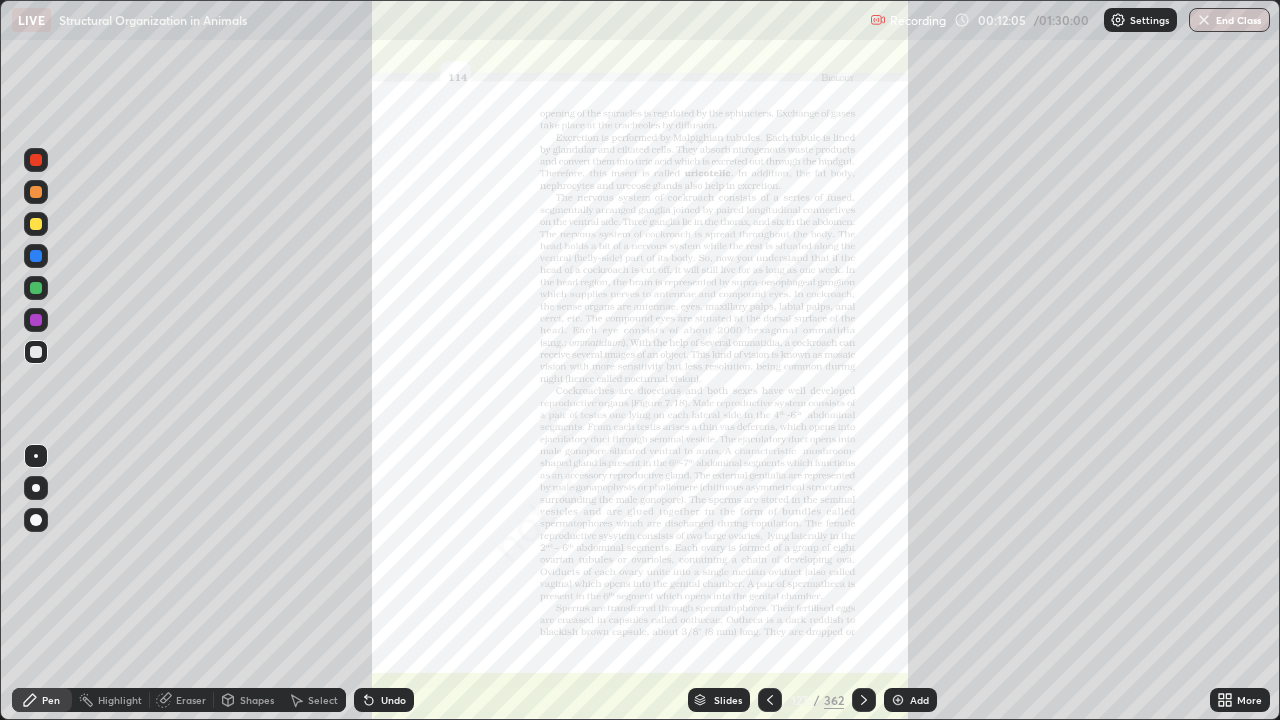 click 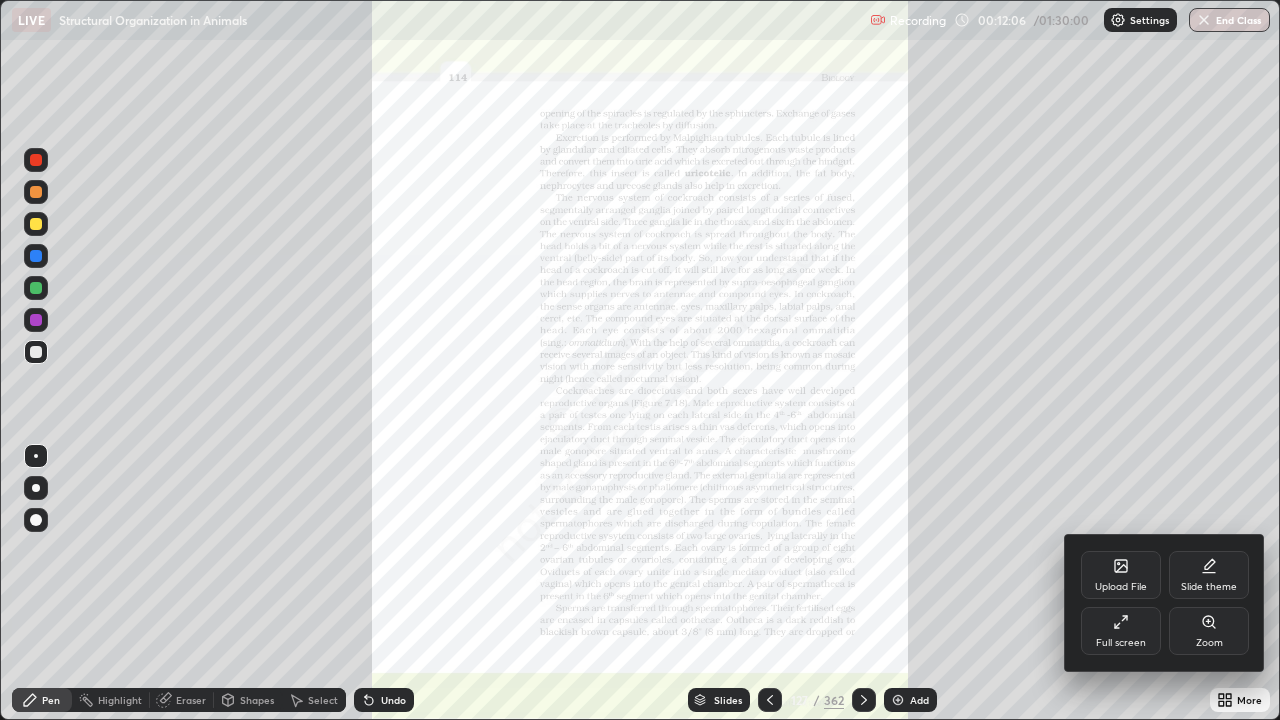 click 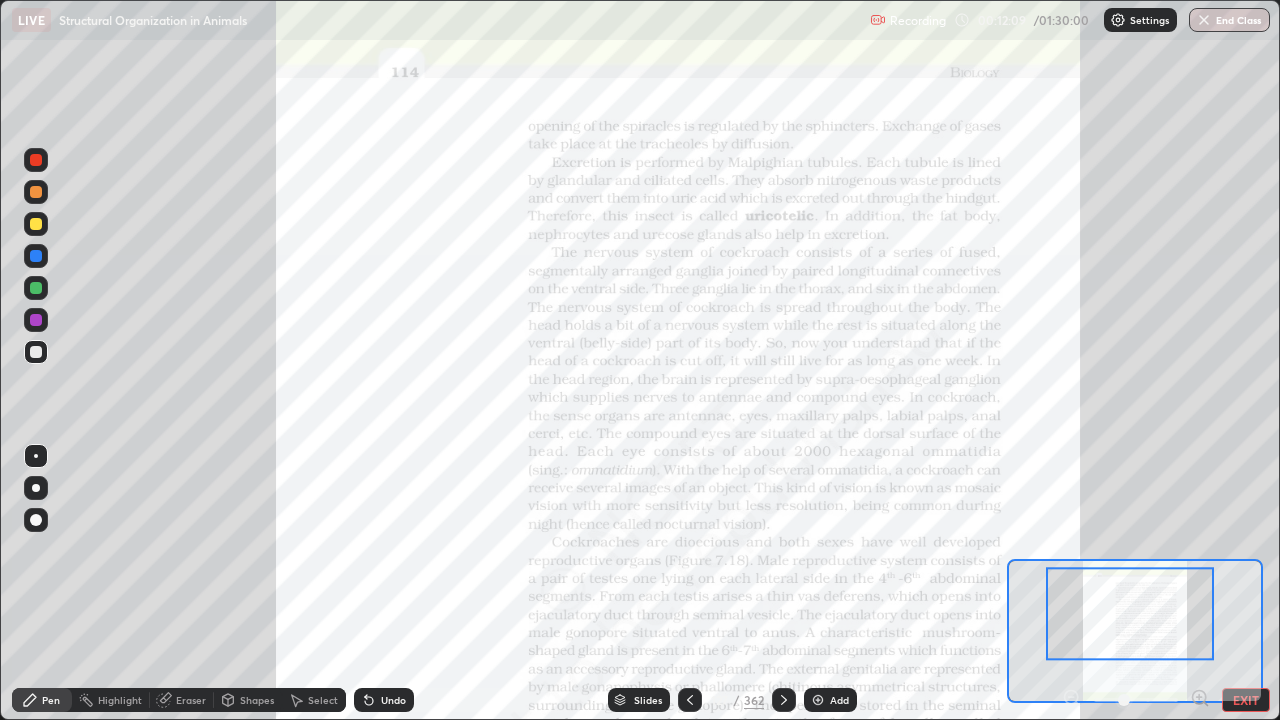 click at bounding box center [36, 320] 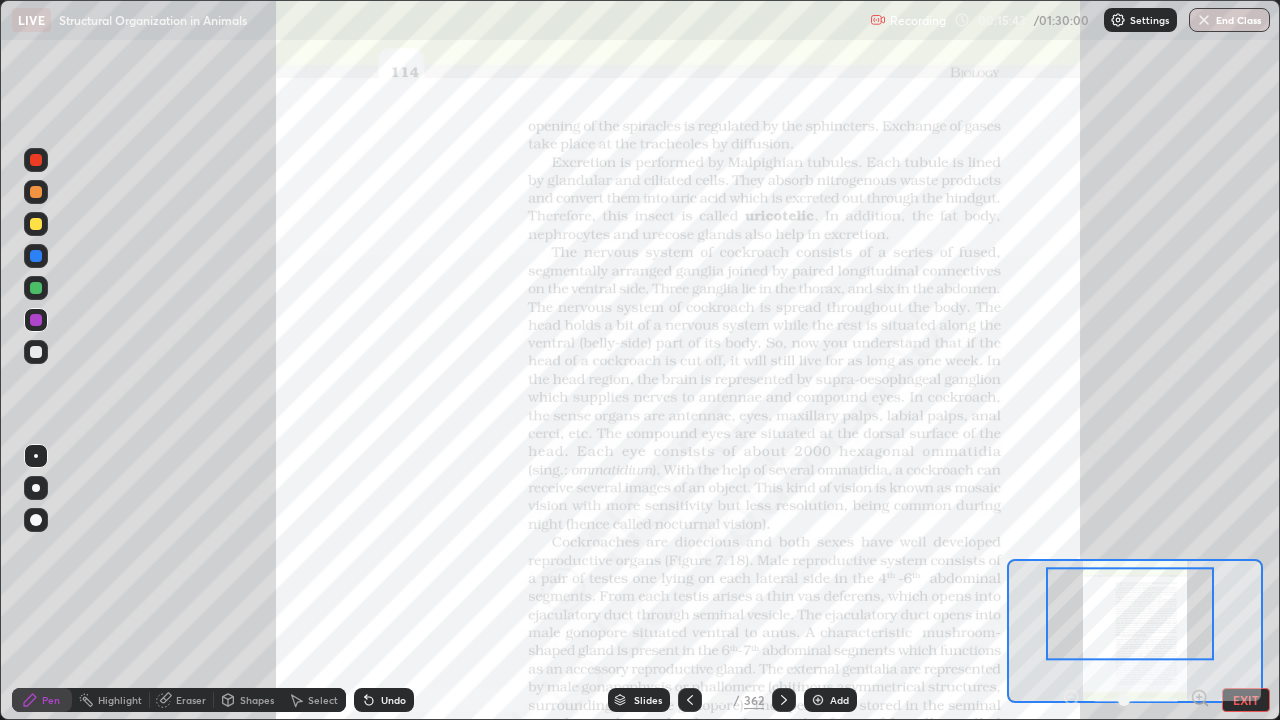 click 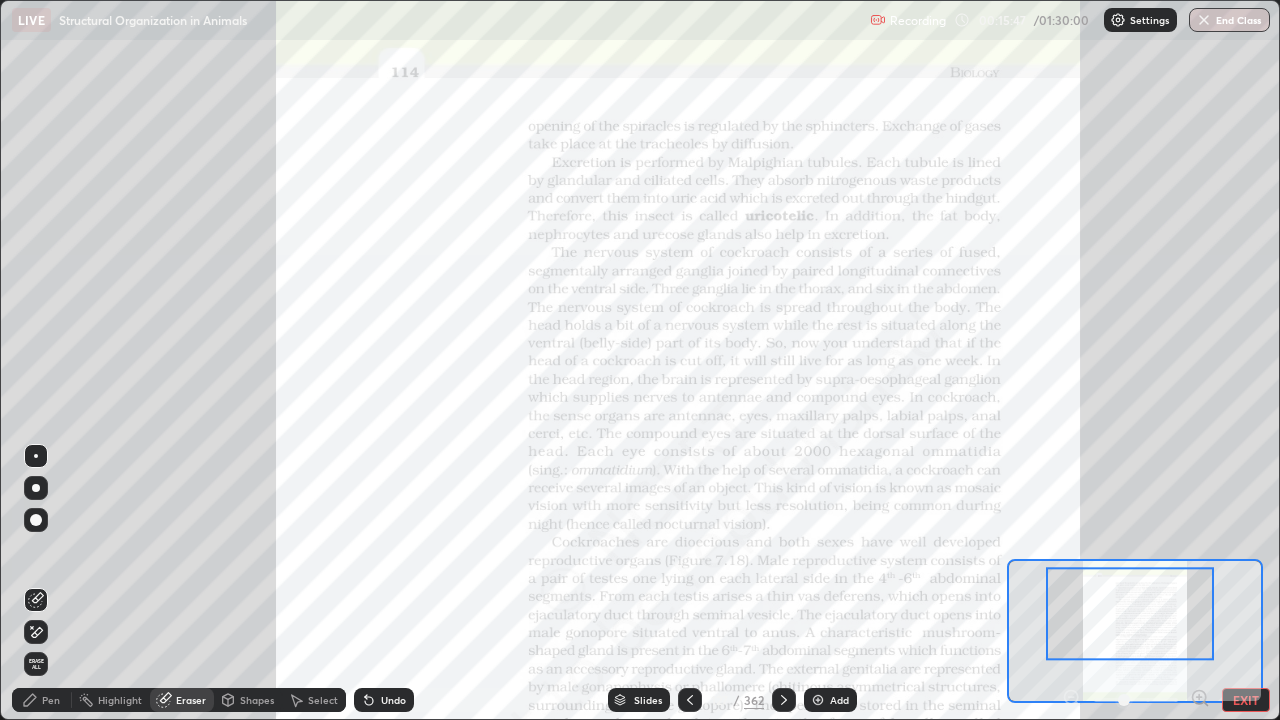 click on "Pen" at bounding box center [51, 700] 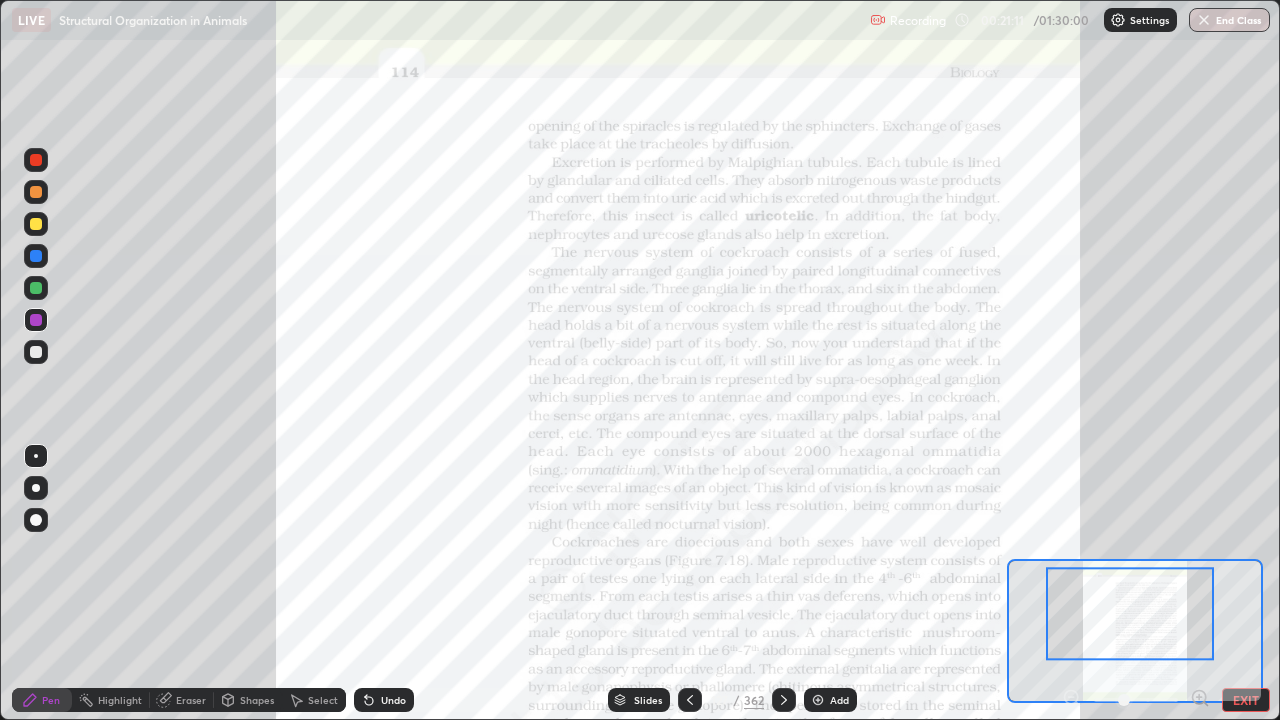 click 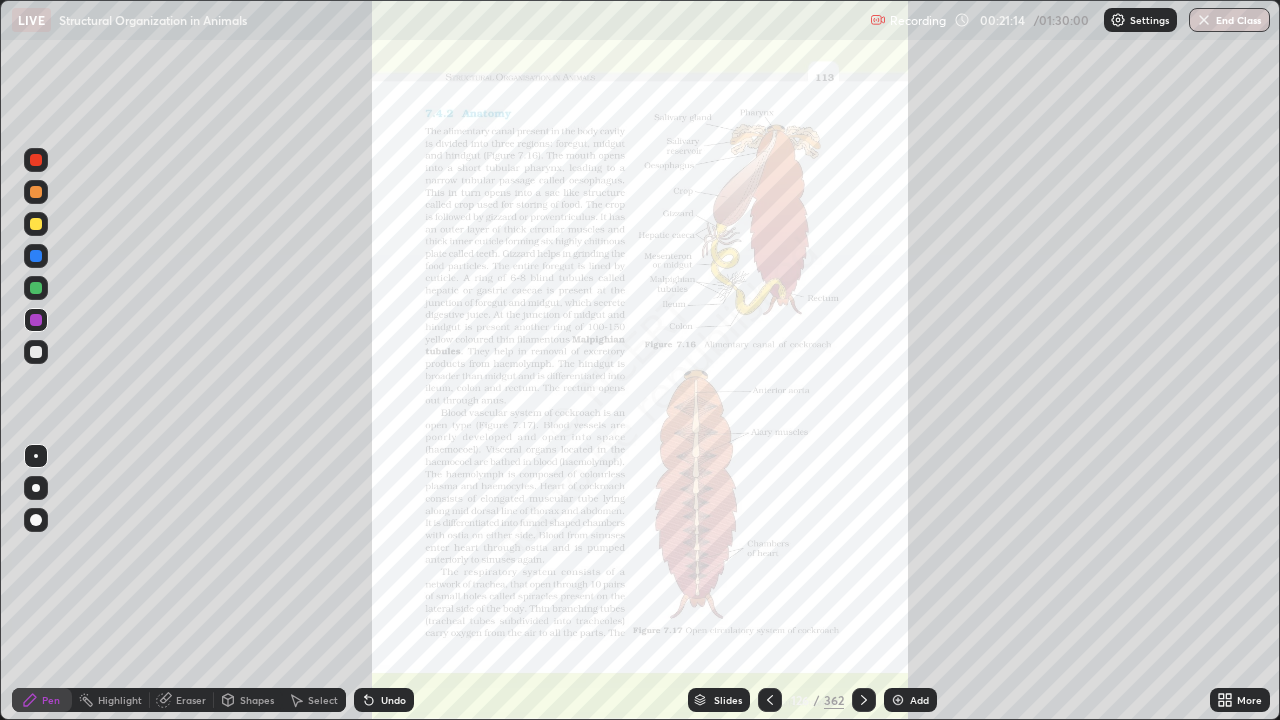 click 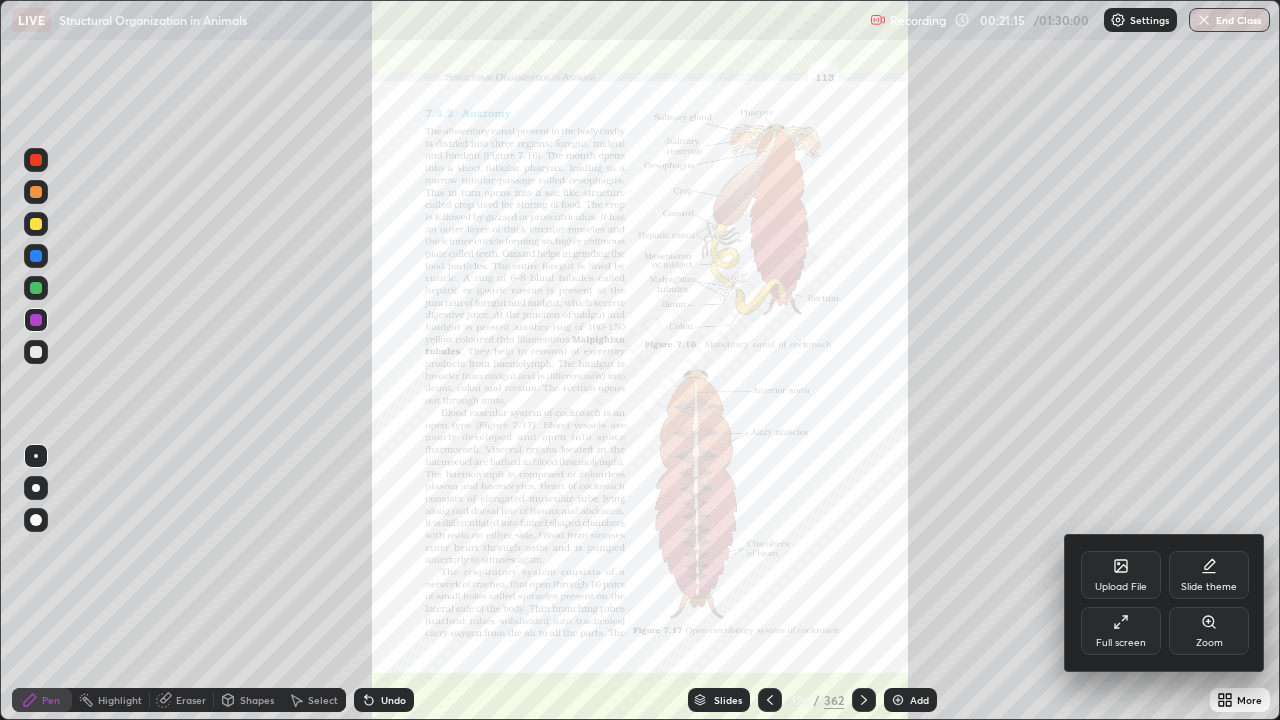 click on "Zoom" at bounding box center [1209, 631] 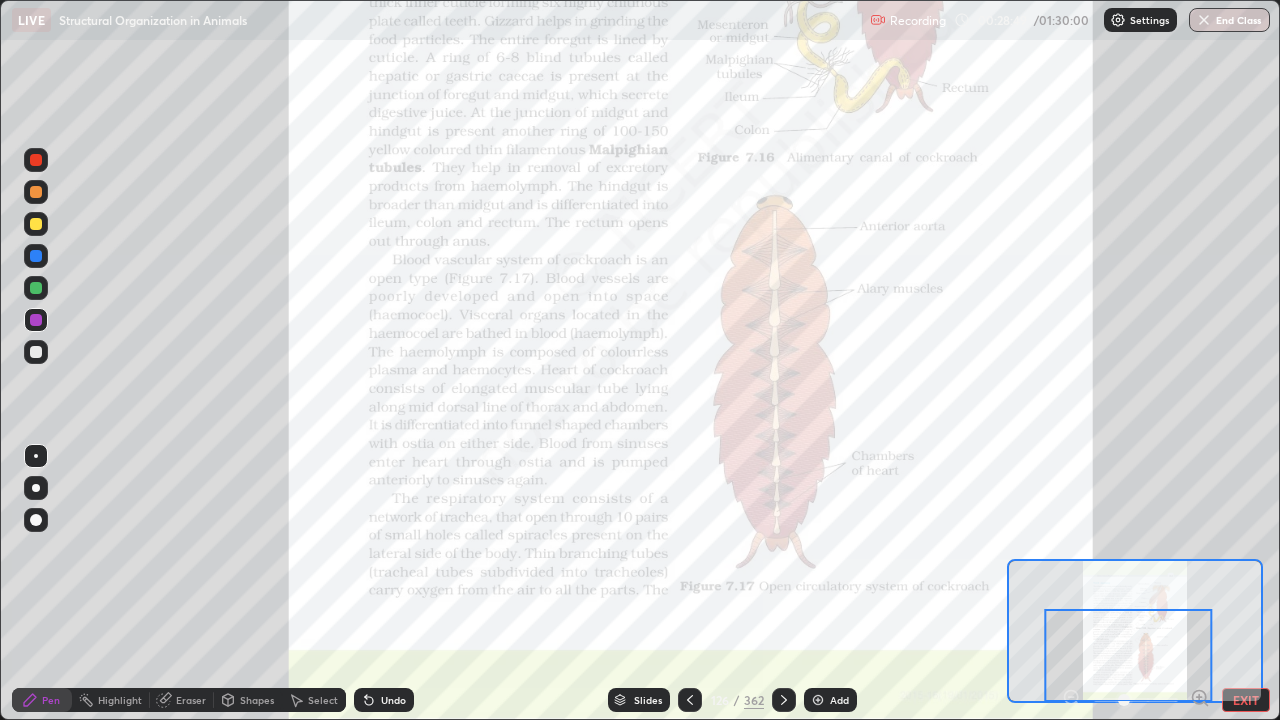 click on "Add" at bounding box center (830, 700) 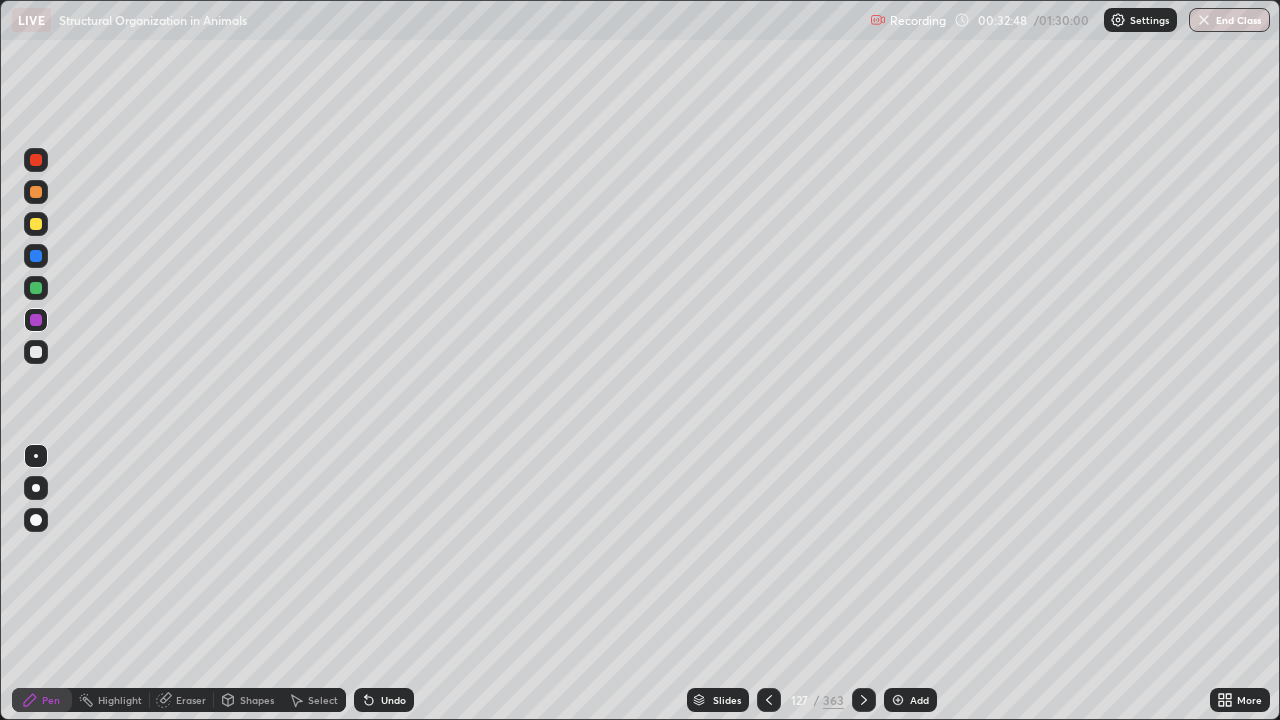 click 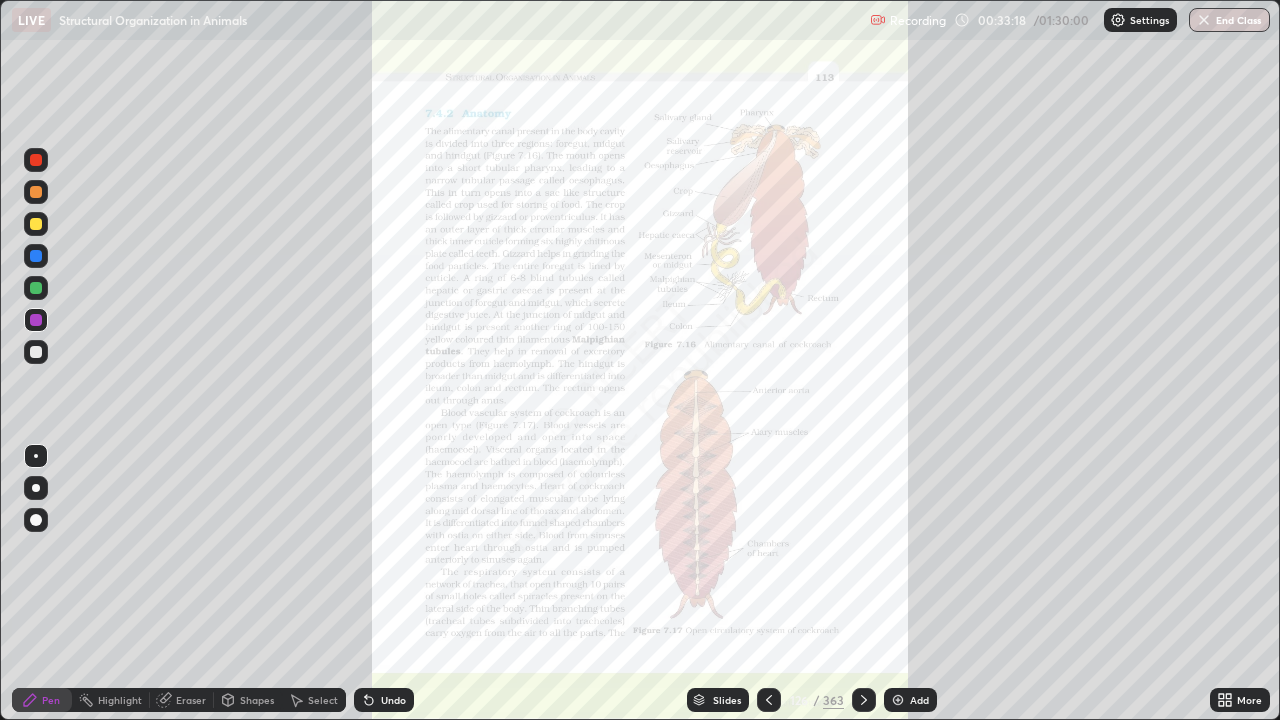 click 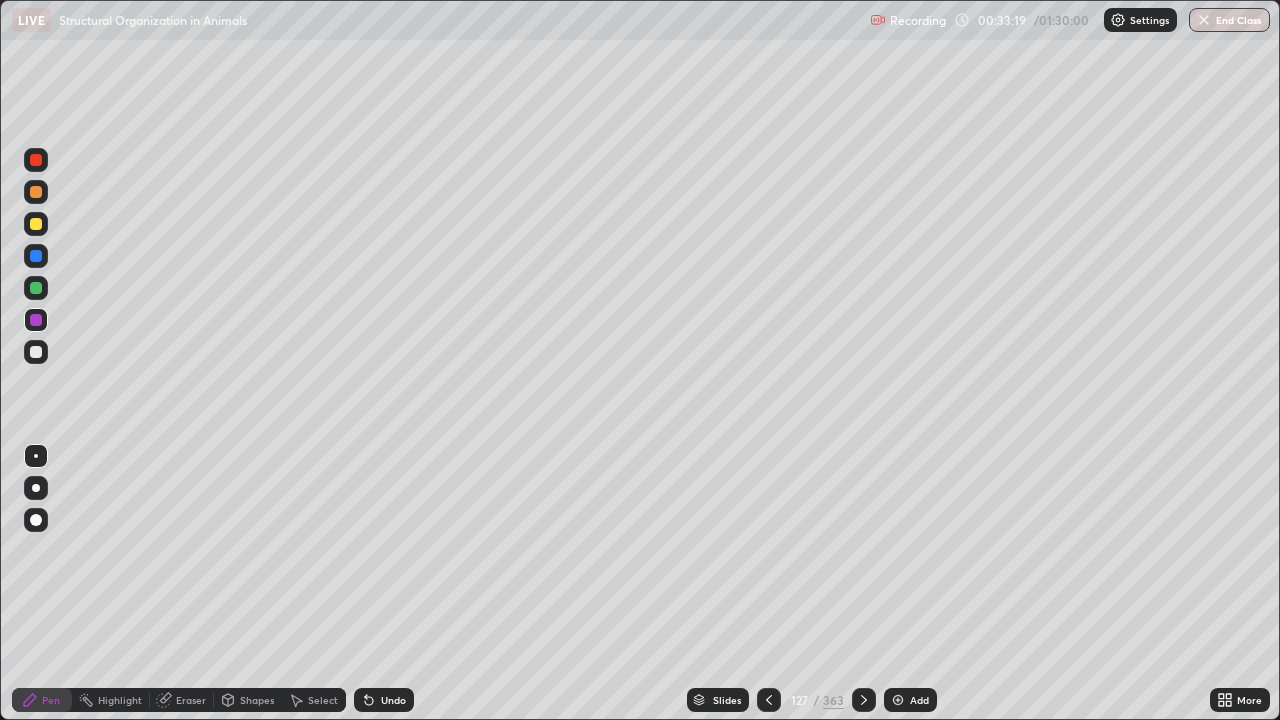 click 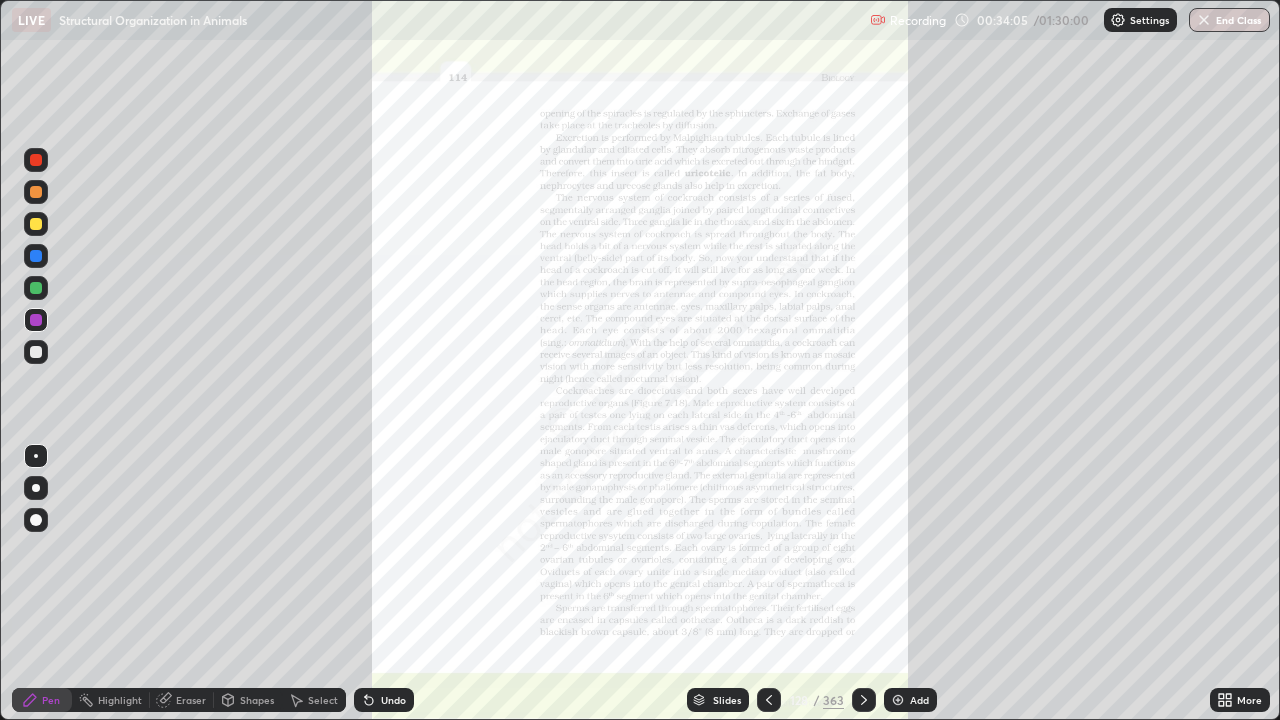 click at bounding box center [1204, 20] 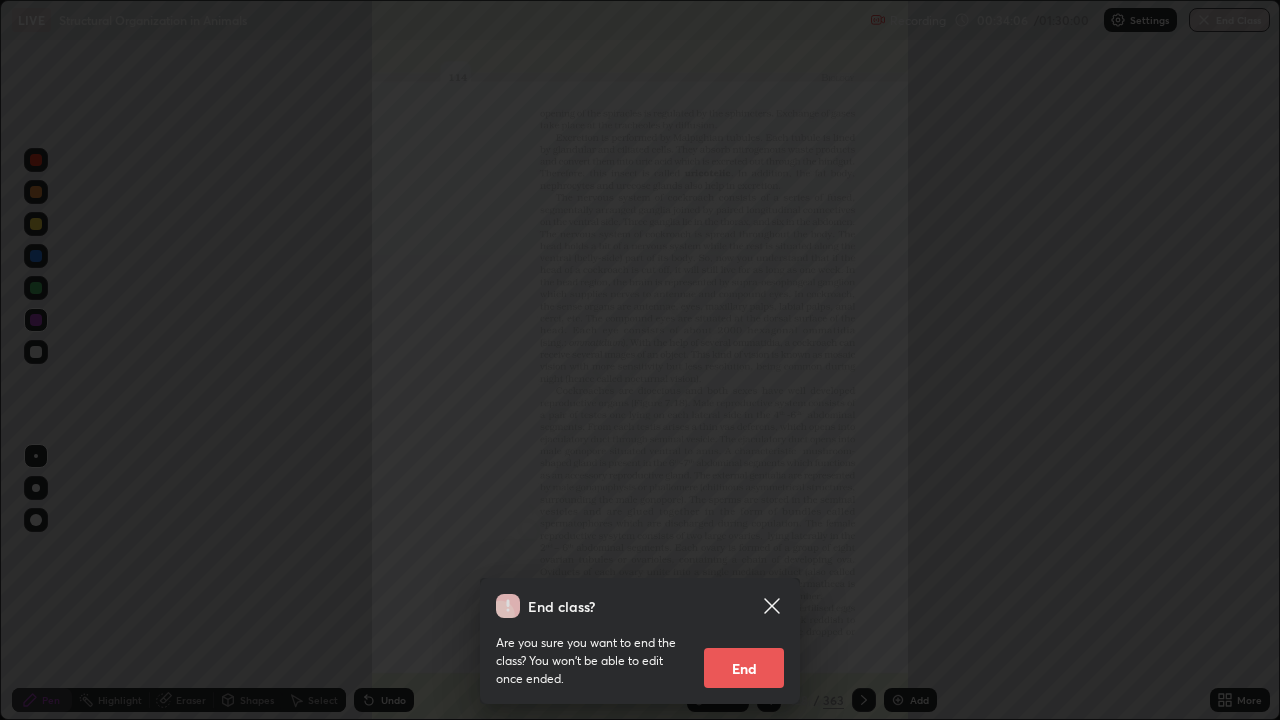 click on "End" at bounding box center [744, 668] 